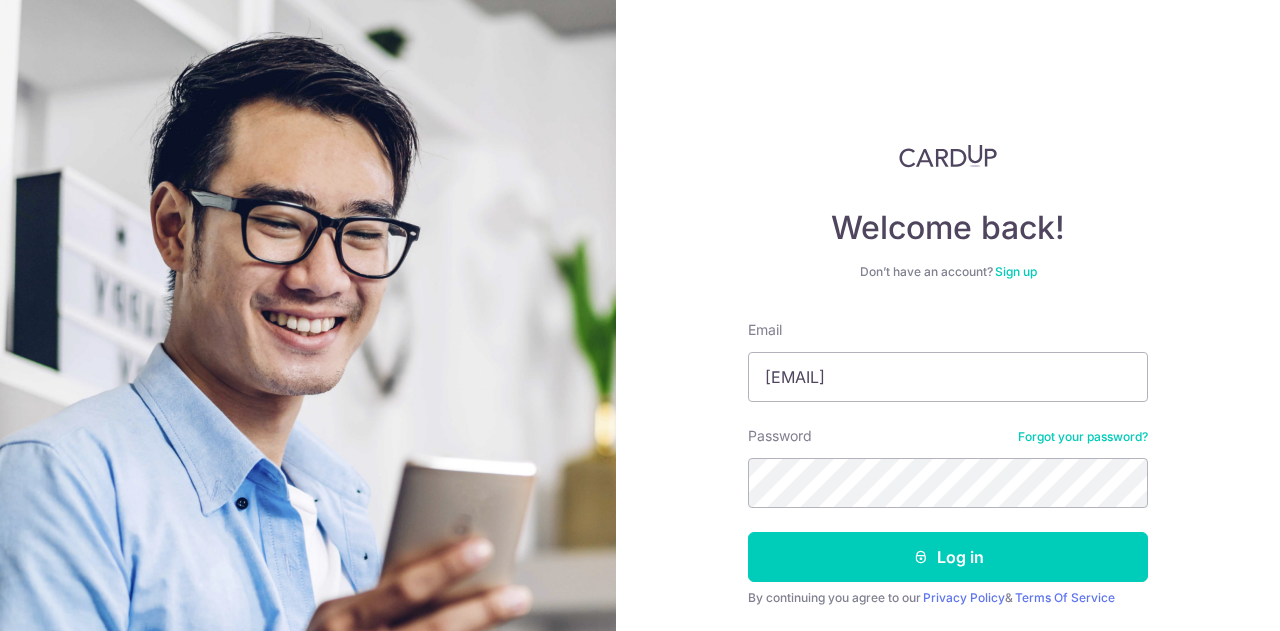 scroll, scrollTop: 0, scrollLeft: 0, axis: both 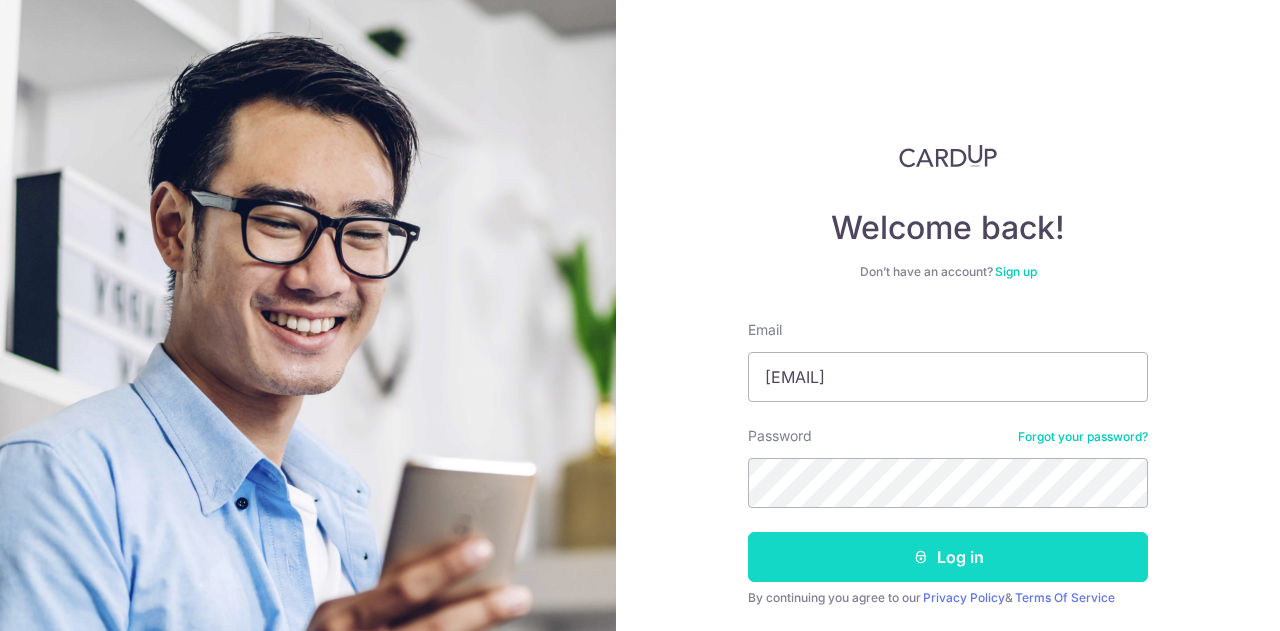 click on "Log in" at bounding box center (948, 557) 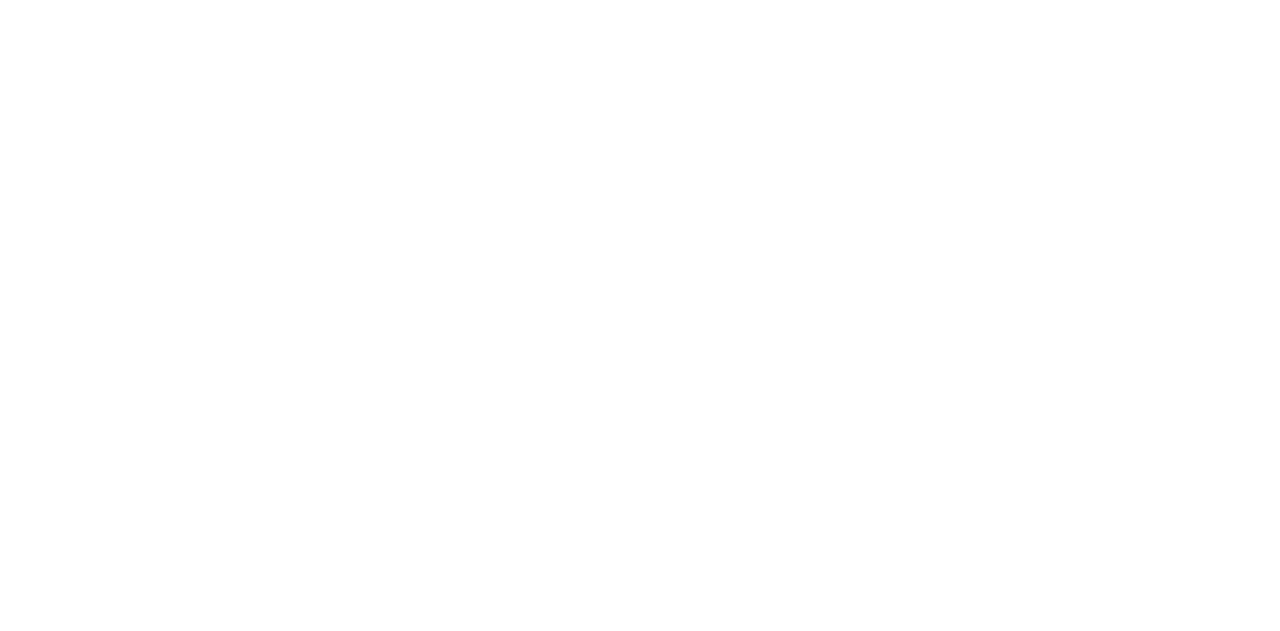 scroll, scrollTop: 0, scrollLeft: 0, axis: both 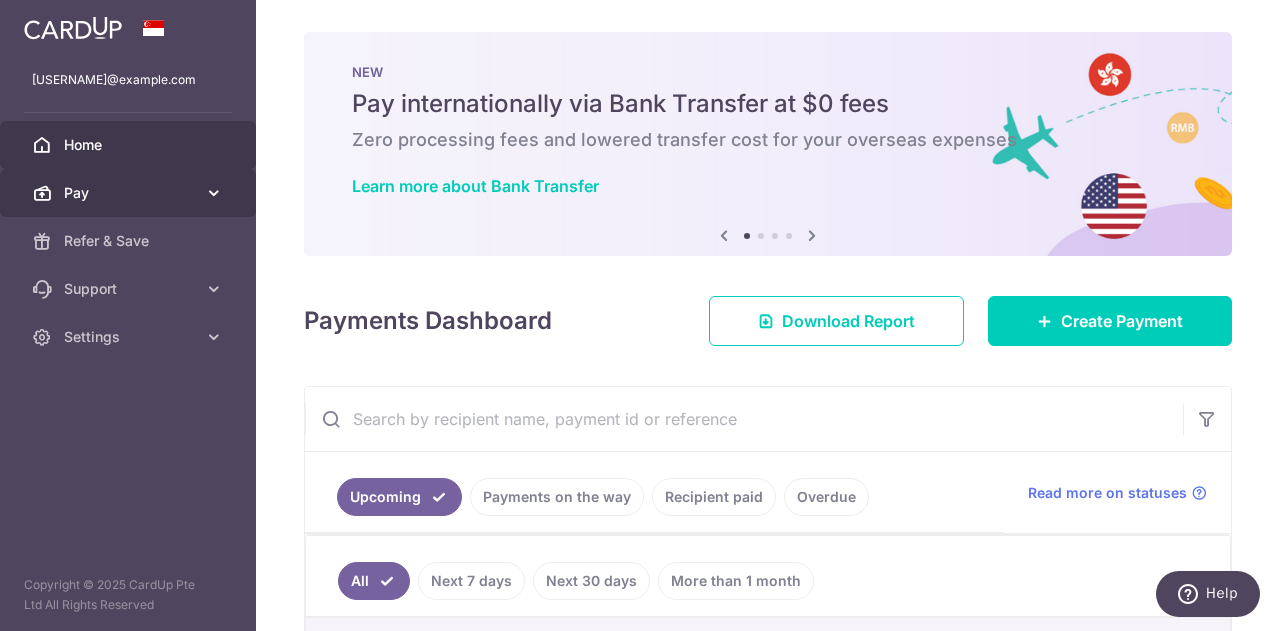 click on "Pay" at bounding box center [128, 193] 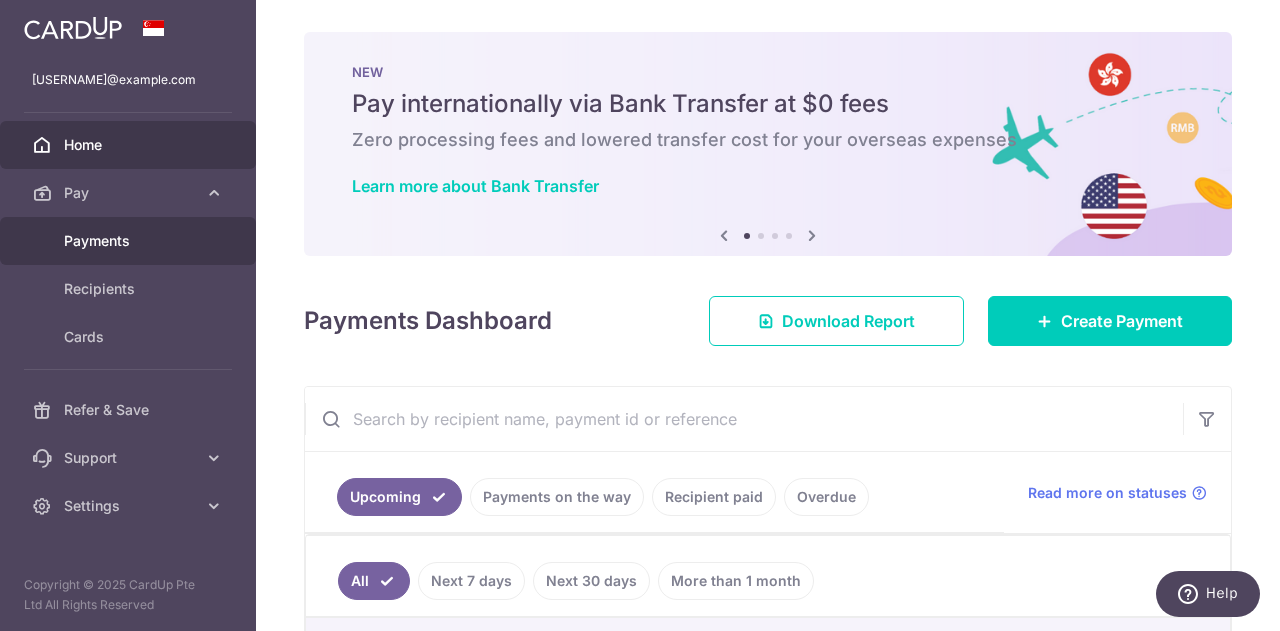 click on "Payments" at bounding box center (130, 241) 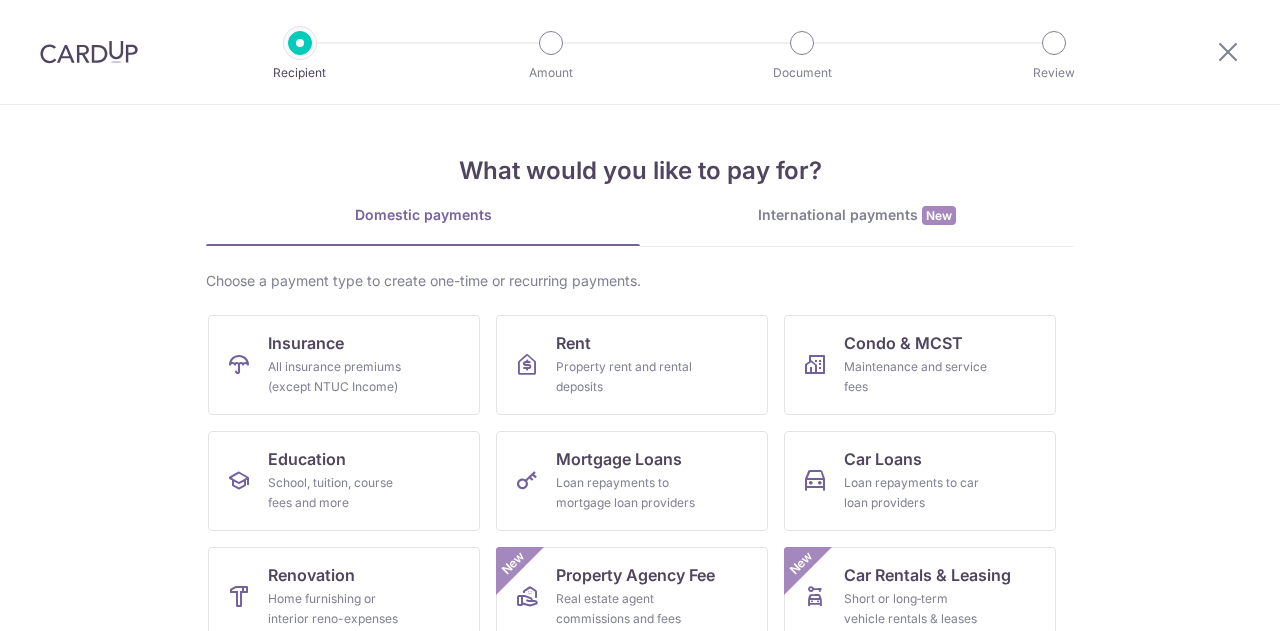 scroll, scrollTop: 0, scrollLeft: 0, axis: both 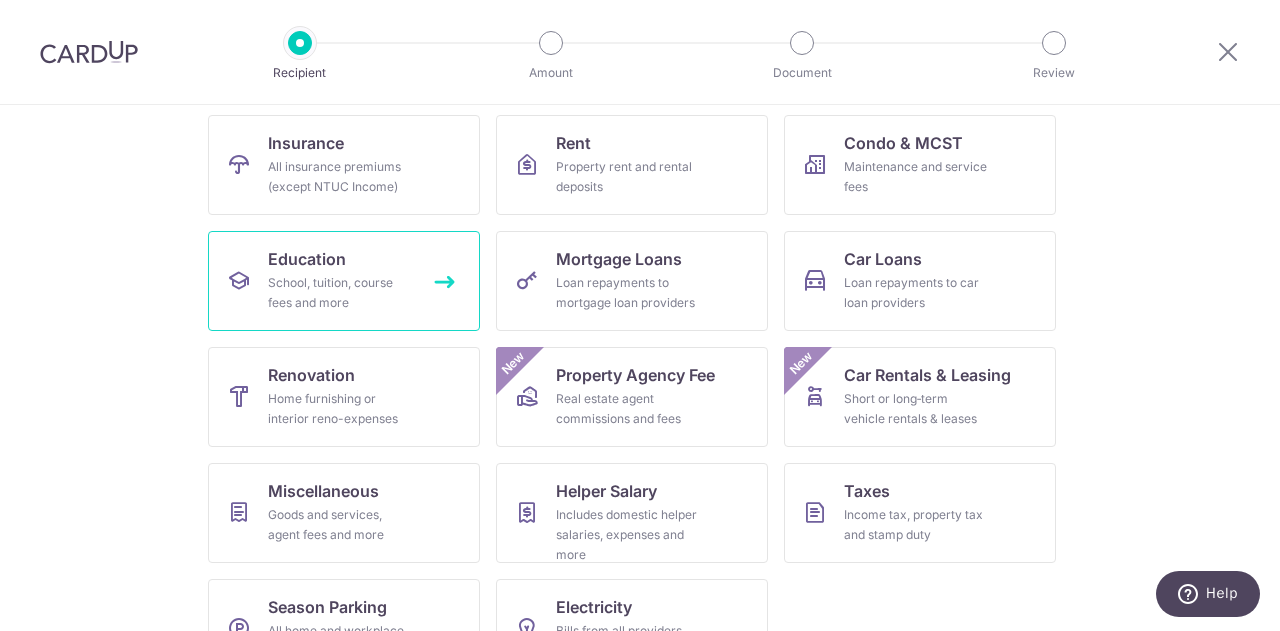 click on "School, tuition, course fees and more" at bounding box center [340, 293] 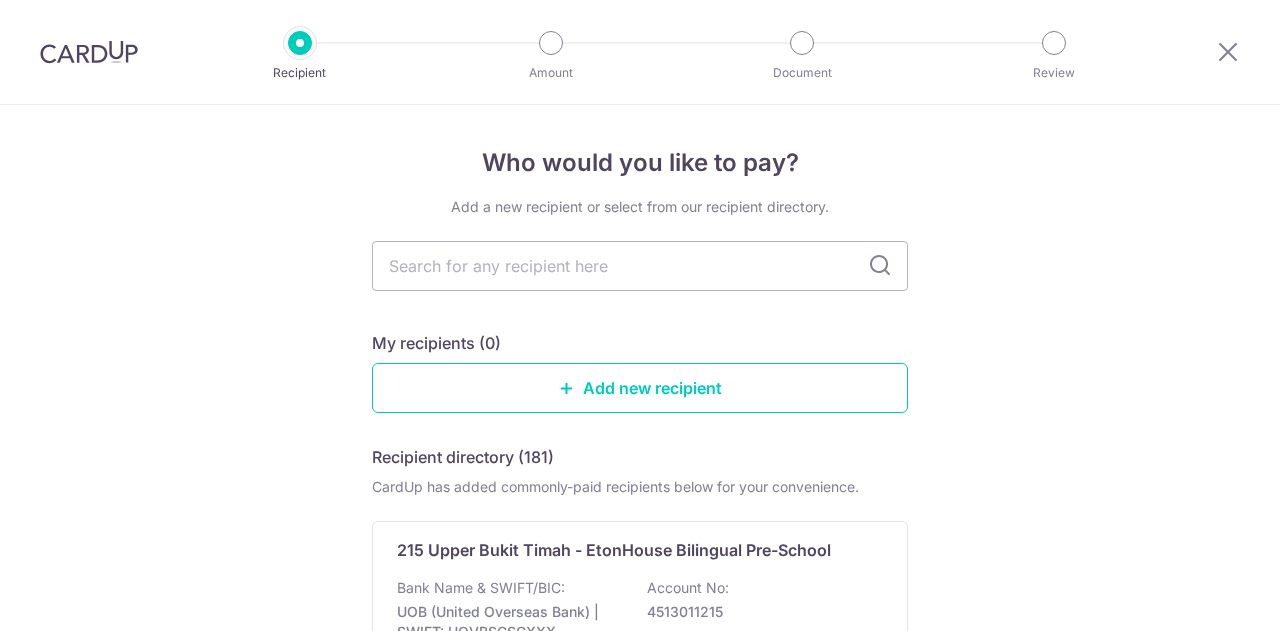 scroll, scrollTop: 0, scrollLeft: 0, axis: both 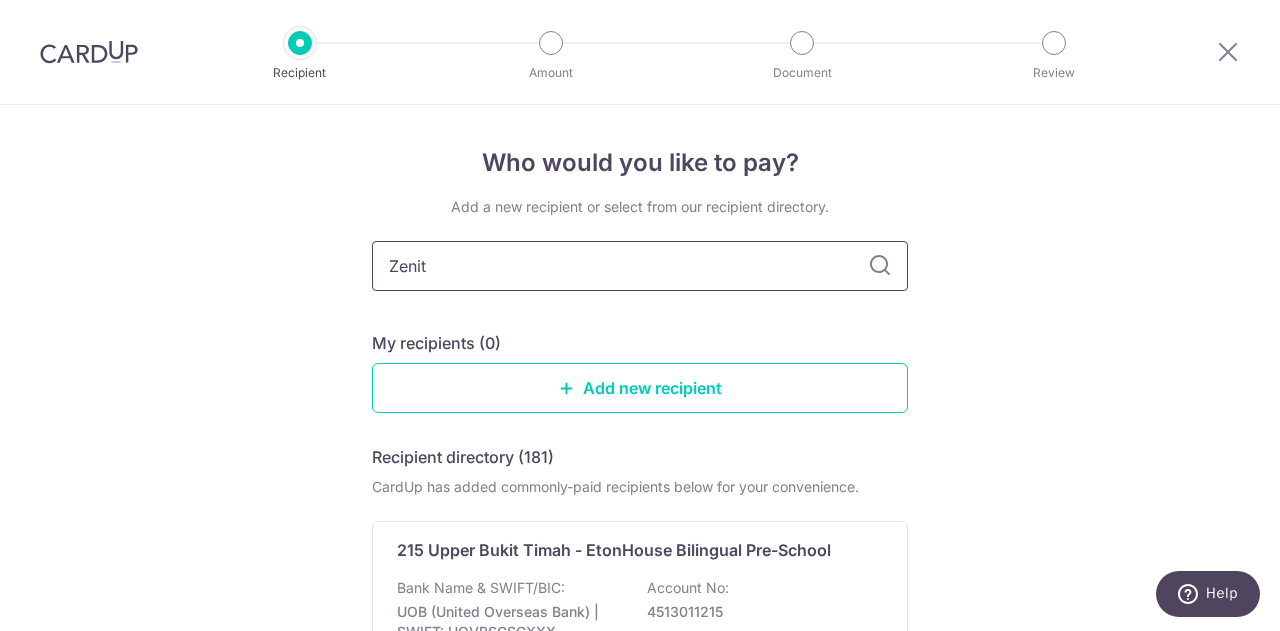 type on "Zenith" 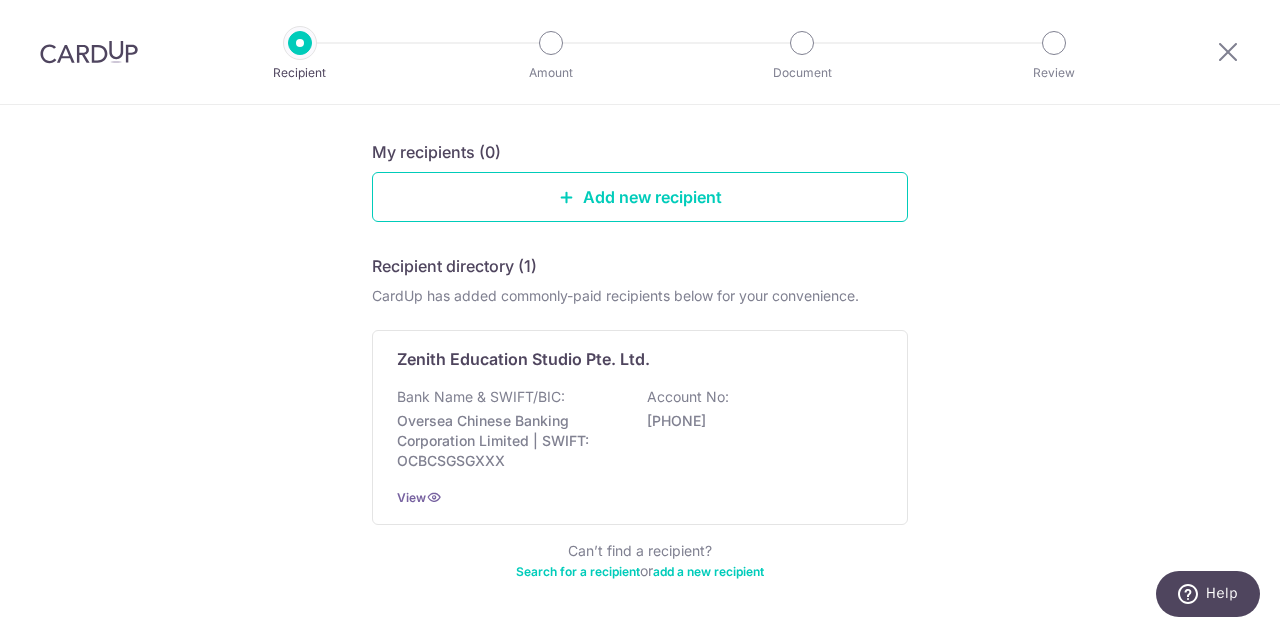 scroll, scrollTop: 200, scrollLeft: 0, axis: vertical 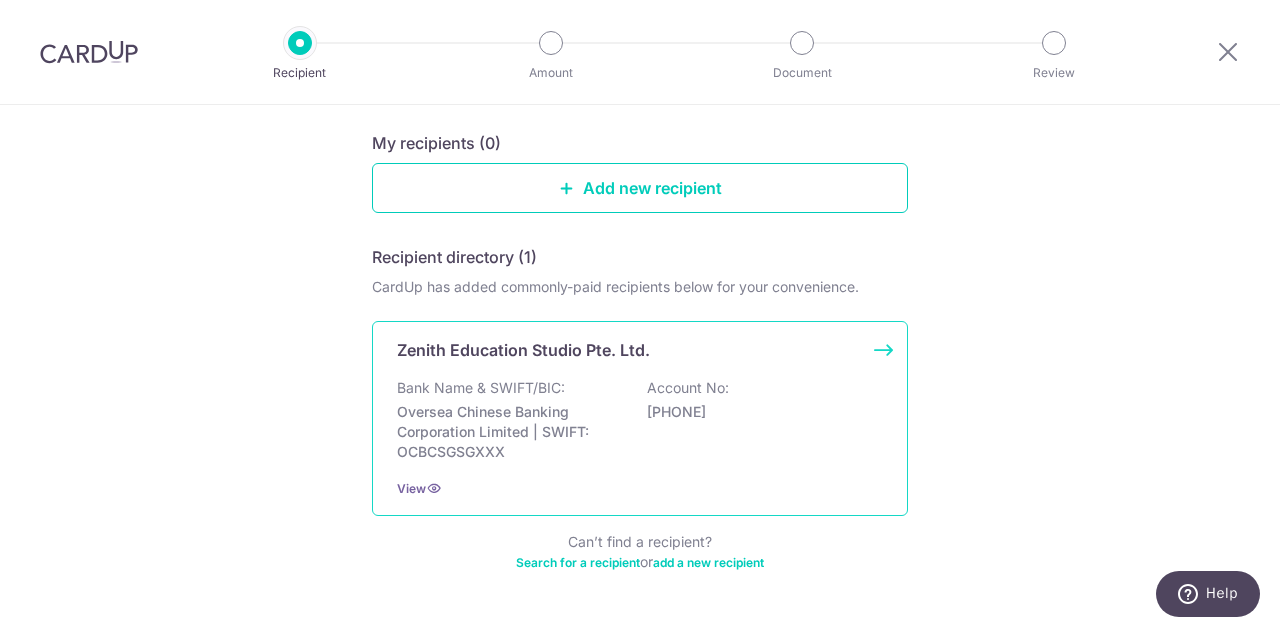 click on "Oversea Chinese Banking Corporation Limited | SWIFT: OCBCSGSGXXX" at bounding box center [509, 432] 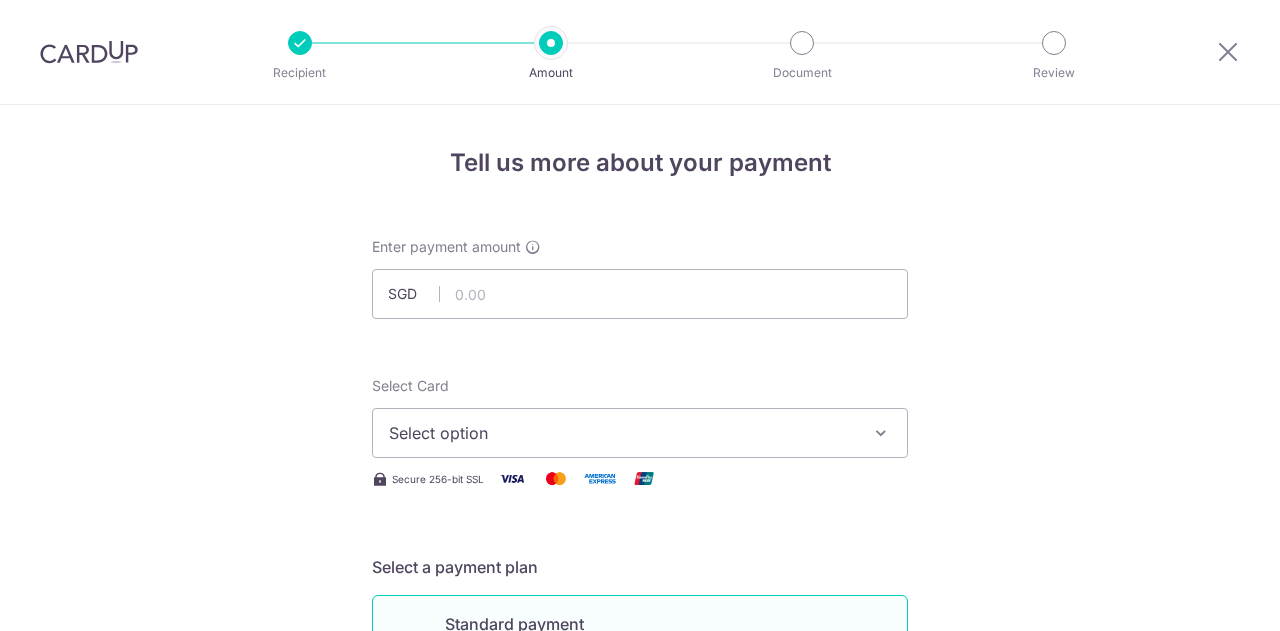 scroll, scrollTop: 0, scrollLeft: 0, axis: both 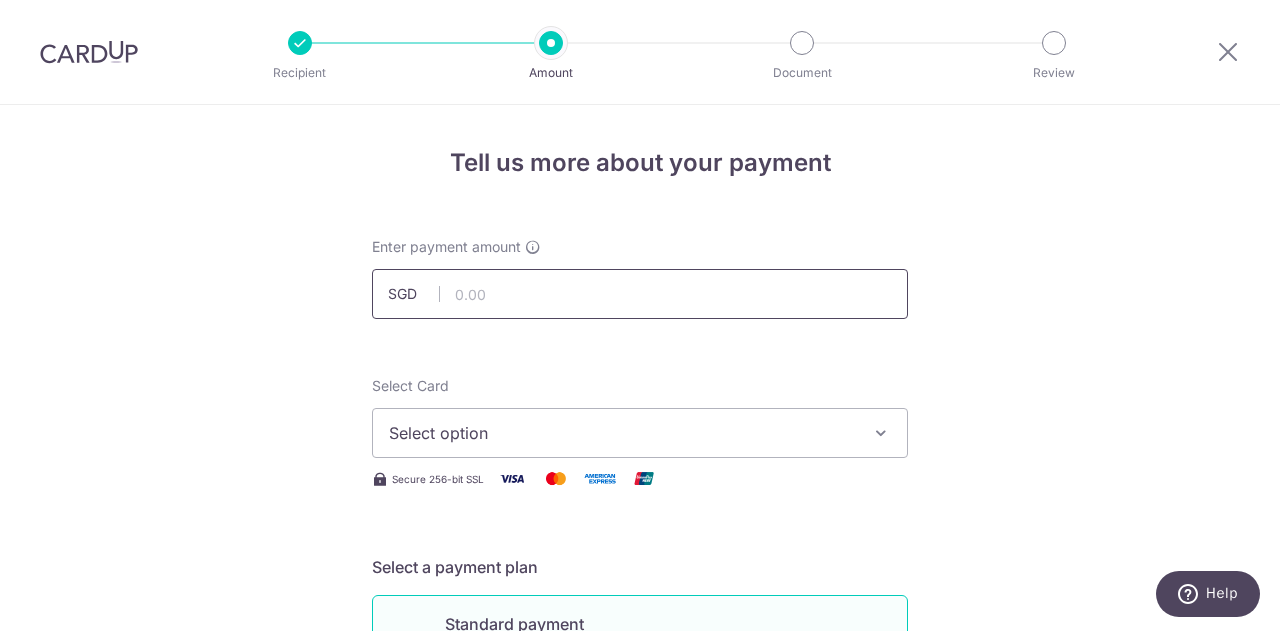 click at bounding box center [640, 294] 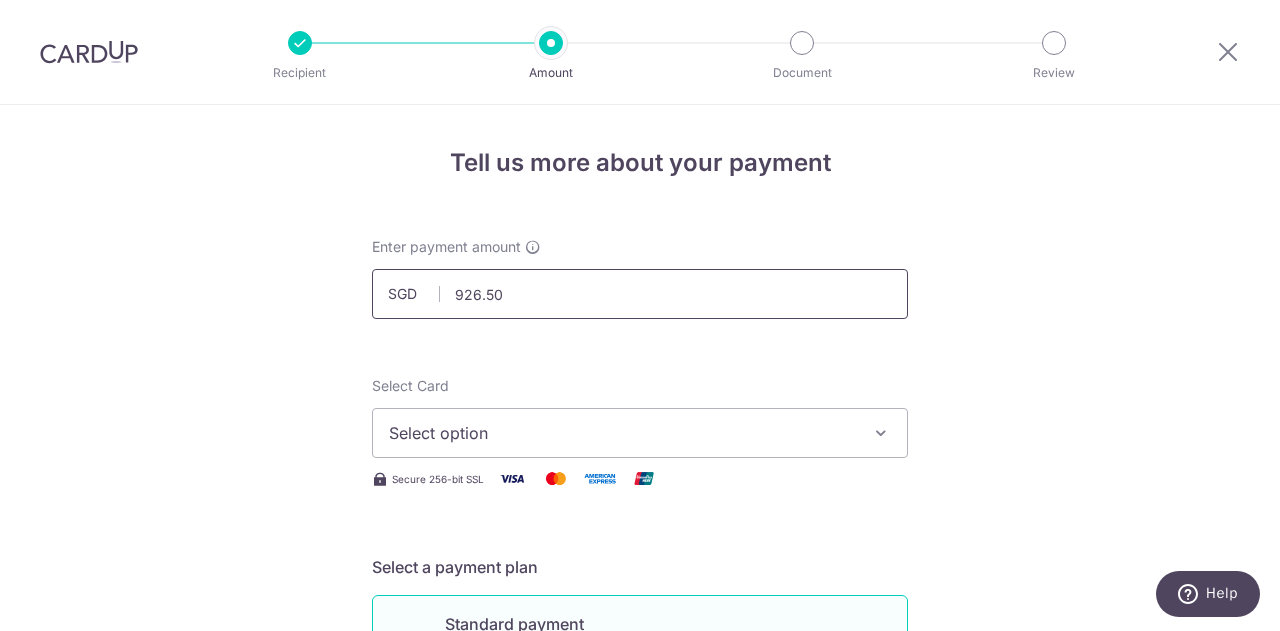 type on "926.50" 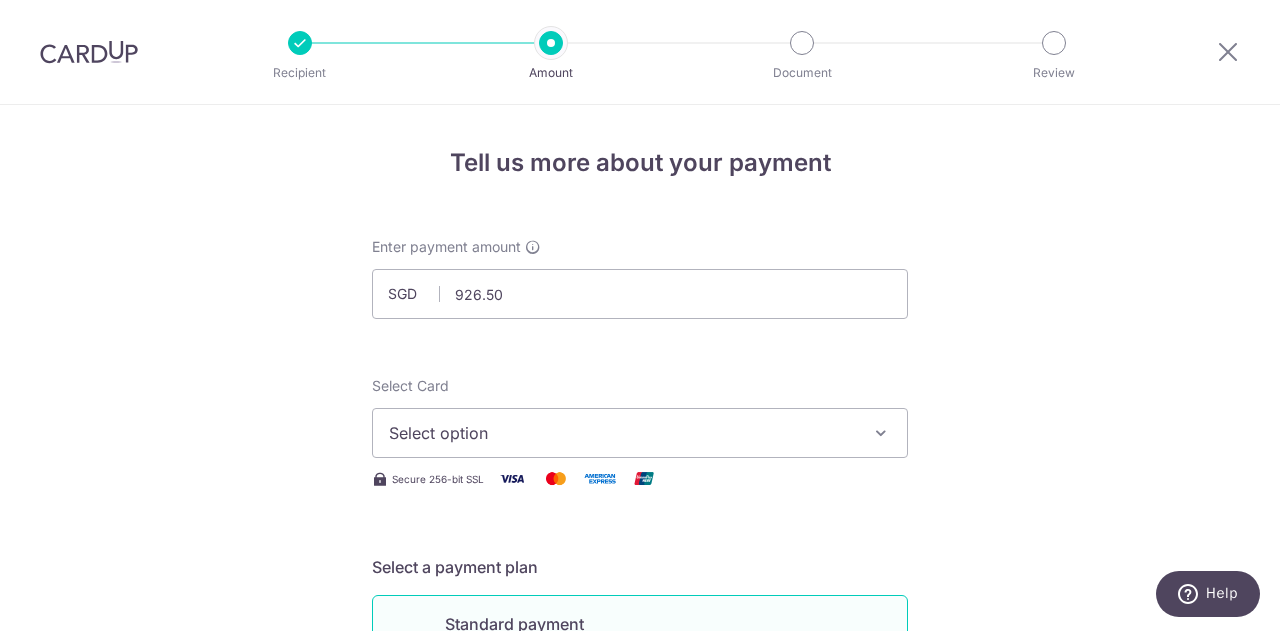 click on "Tell us more about your payment
Enter payment amount
SGD
926.50
926.50
Select Card
Select option
Add credit card
Your Cards
**** 1767
**** 3153
Secure 256-bit SSL
Text
New card details
Card" at bounding box center [640, 1009] 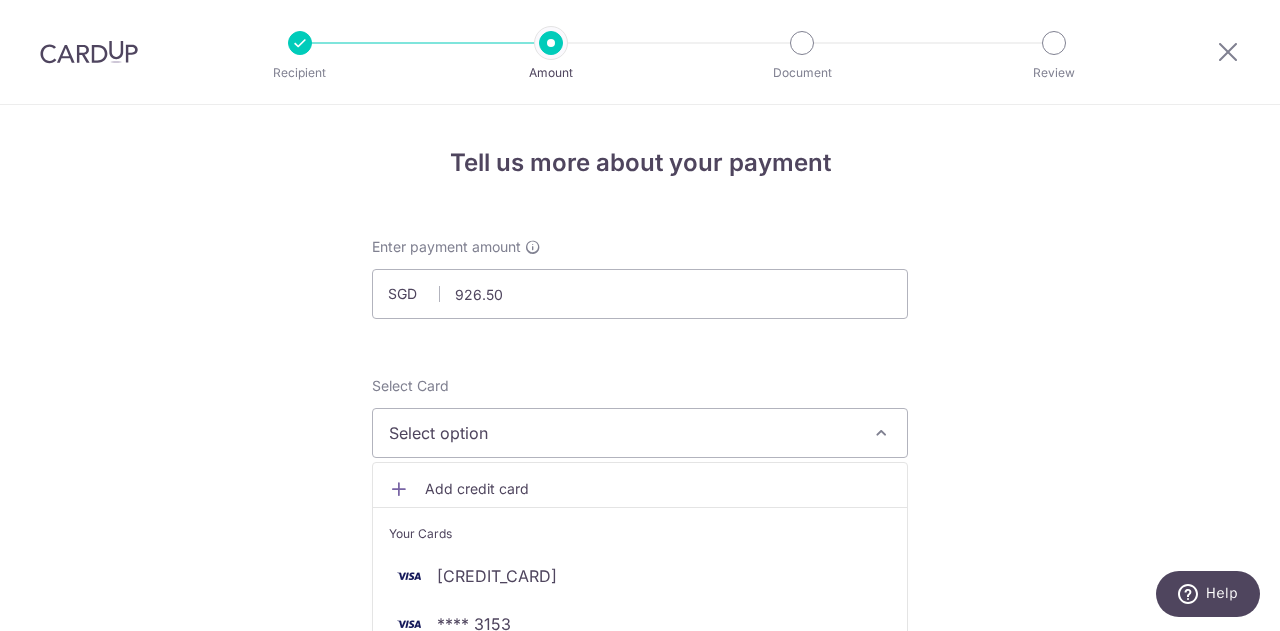 scroll, scrollTop: 100, scrollLeft: 0, axis: vertical 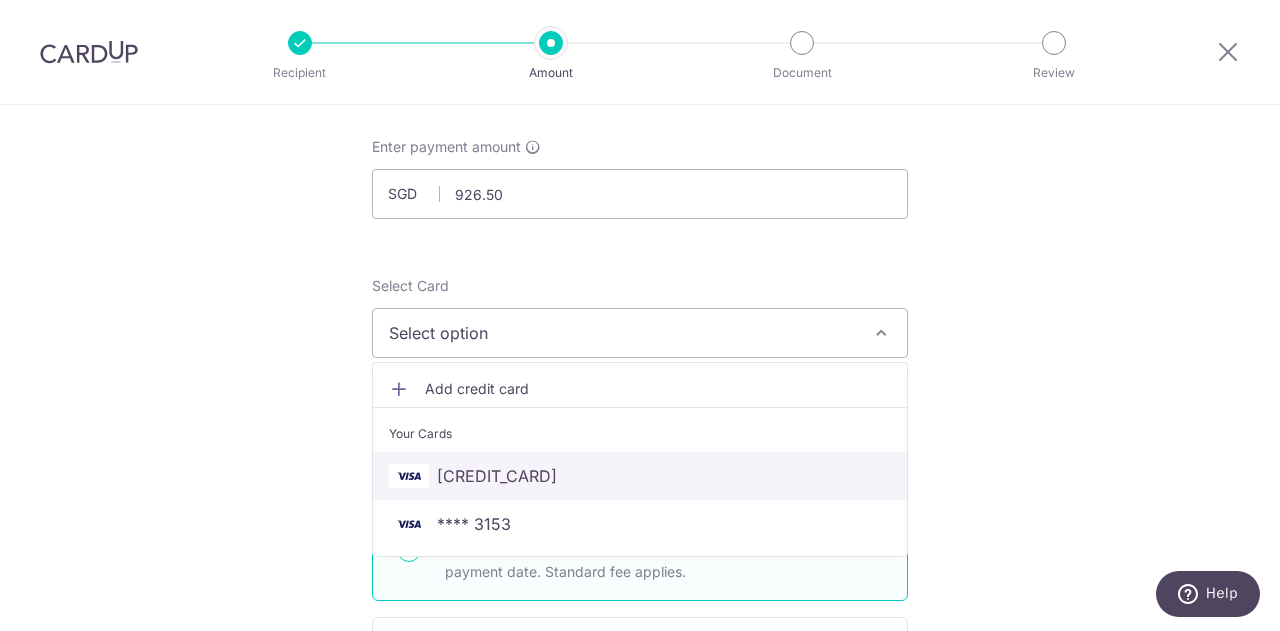 click on "[CREDIT_CARD]" at bounding box center (497, 476) 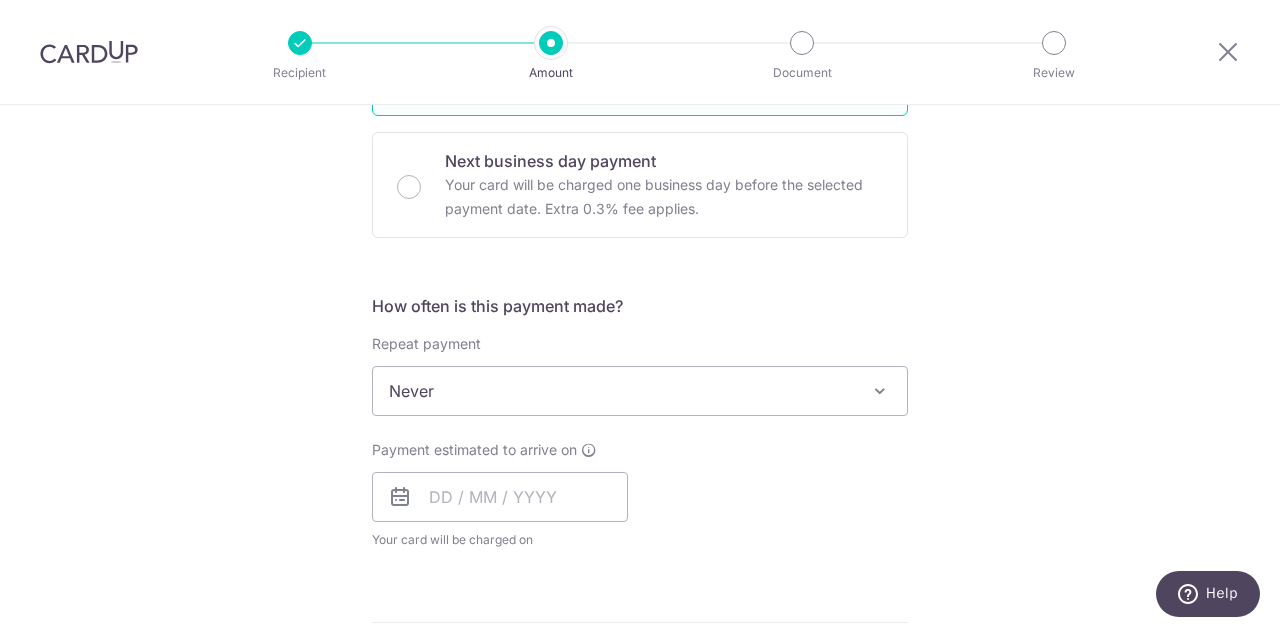 scroll, scrollTop: 600, scrollLeft: 0, axis: vertical 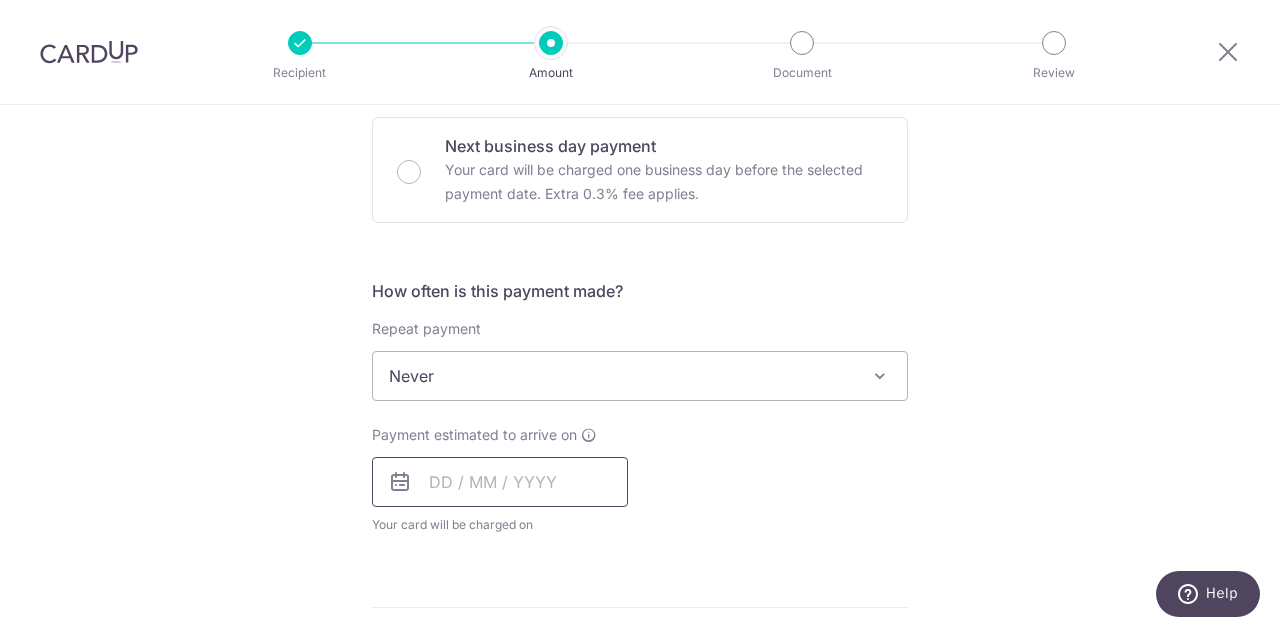 click at bounding box center (500, 482) 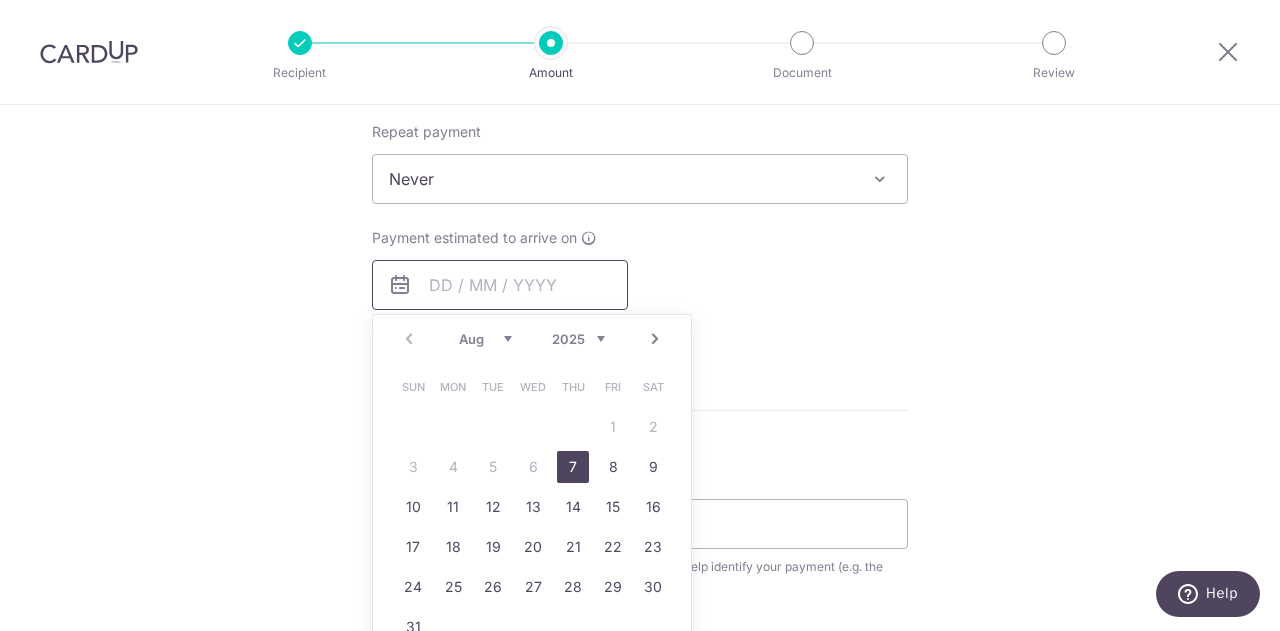 scroll, scrollTop: 800, scrollLeft: 0, axis: vertical 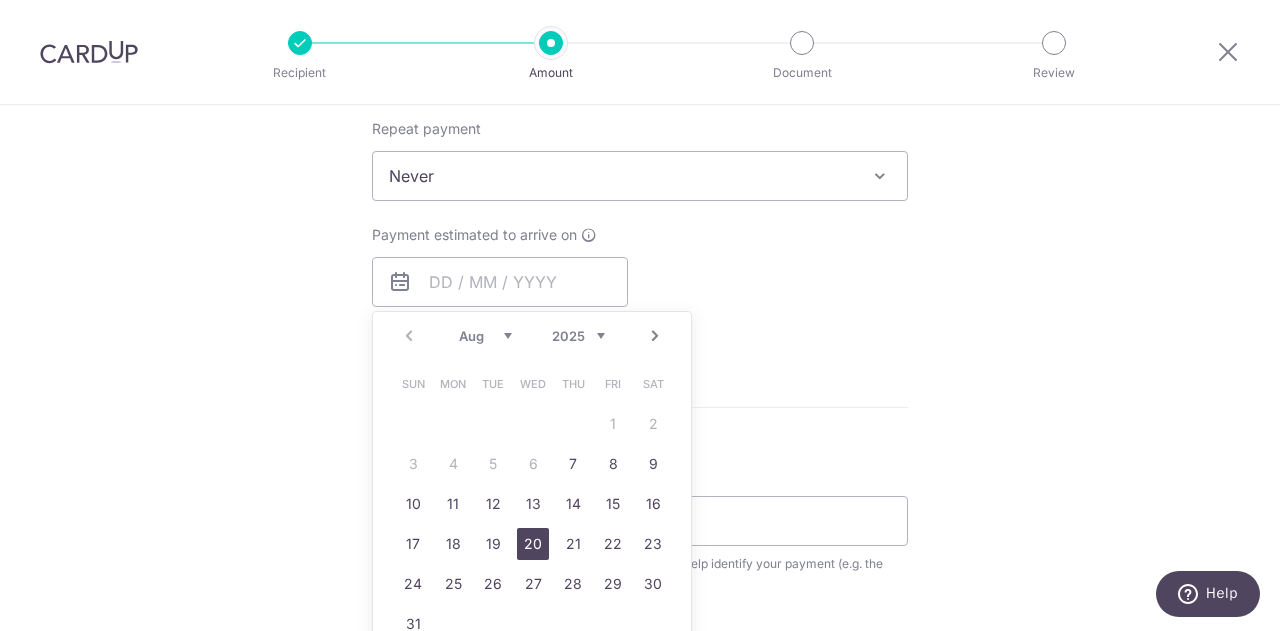 click on "20" at bounding box center (533, 544) 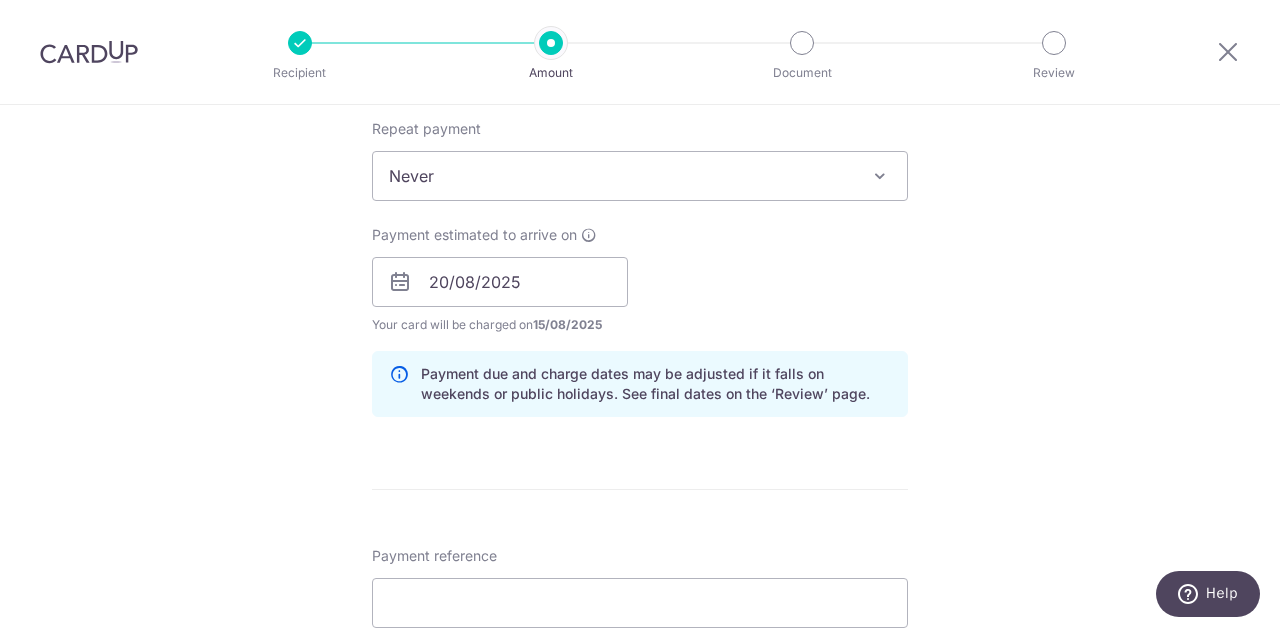 scroll, scrollTop: 1000, scrollLeft: 0, axis: vertical 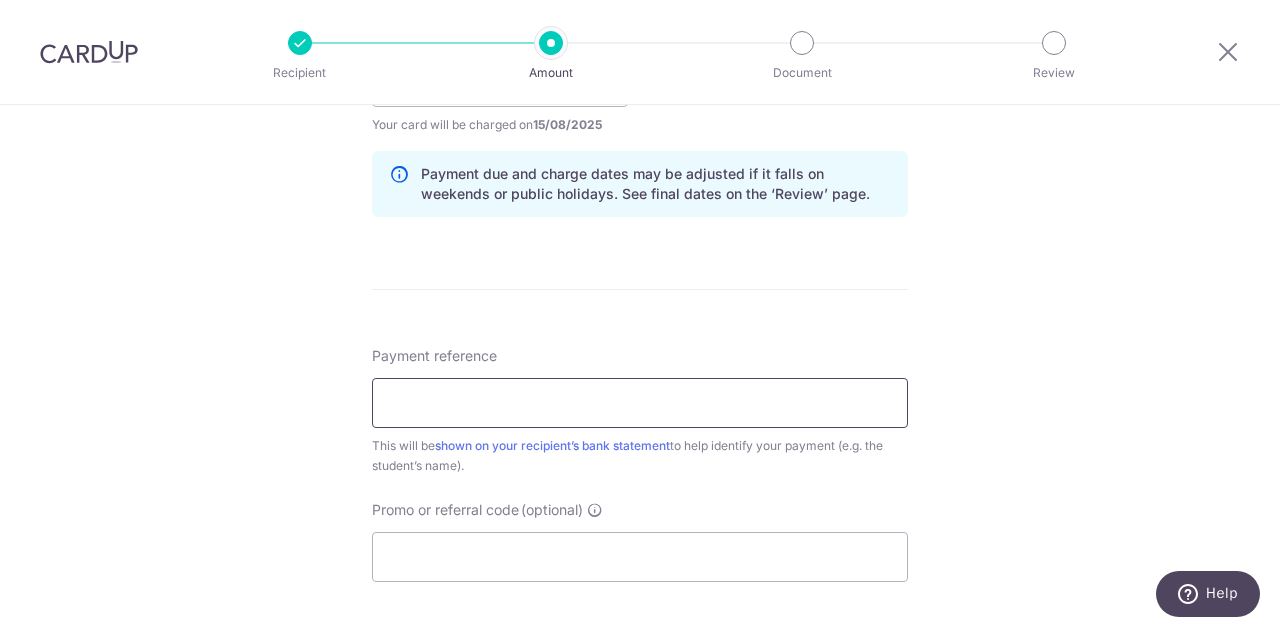 click on "Payment reference" at bounding box center [640, 403] 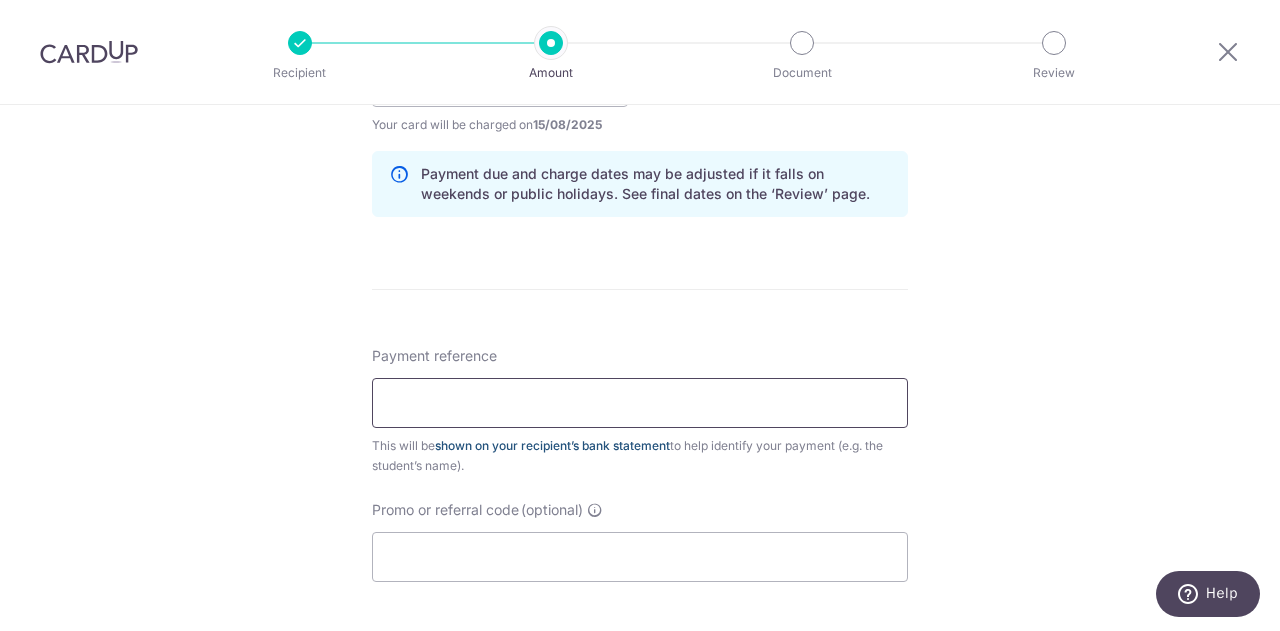 type on "97263460" 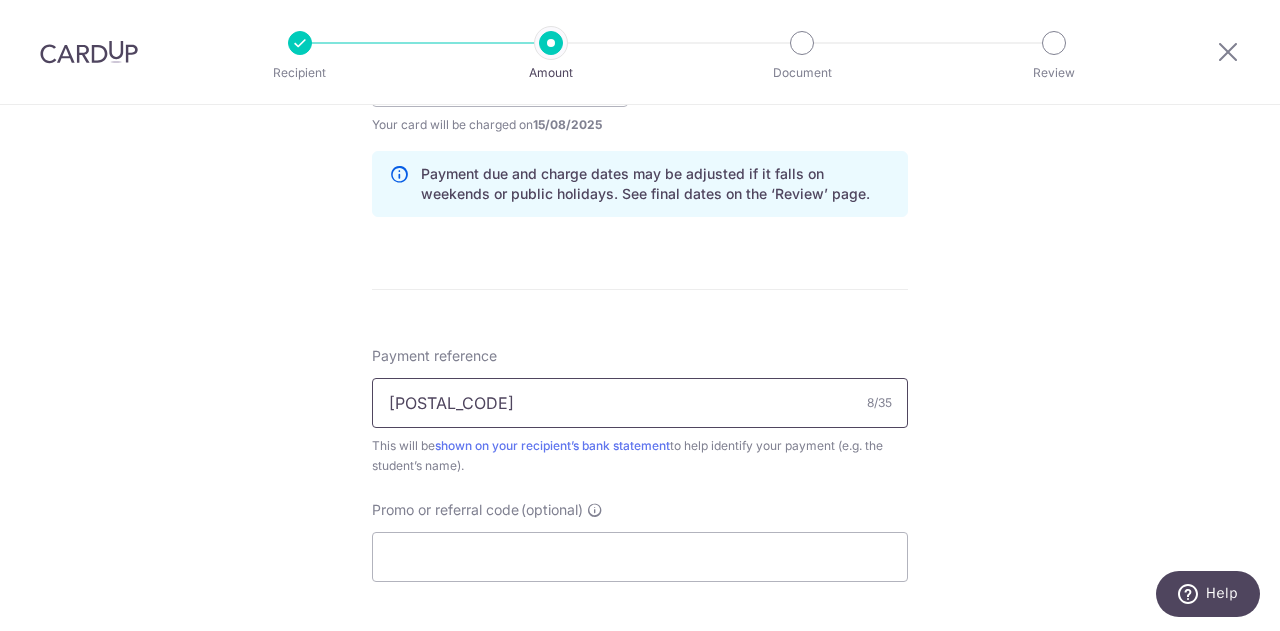 drag, startPoint x: 463, startPoint y: 397, endPoint x: 352, endPoint y: 396, distance: 111.0045 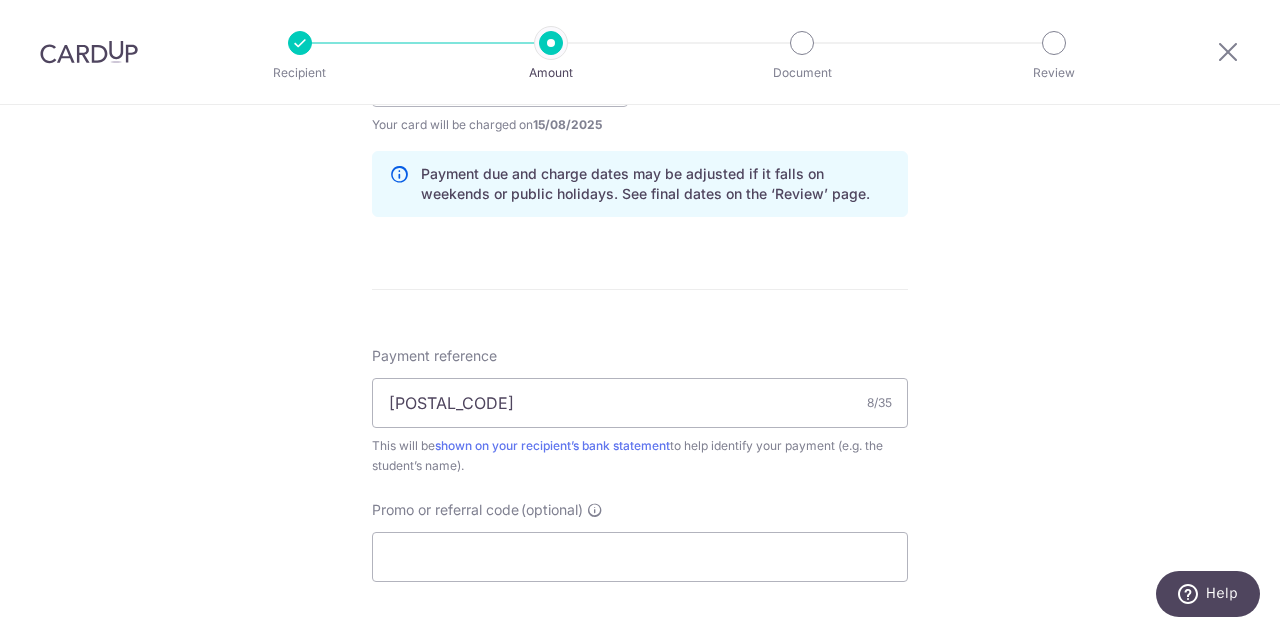click on "Tell us more about your payment
Enter payment amount
SGD
926.50
926.50
Select Card
**** 1767
Add credit card
Your Cards
**** 1767
**** 3153
Secure 256-bit SSL
Text
New card details
Card
Secure 256-bit SSL" at bounding box center [640, 50] 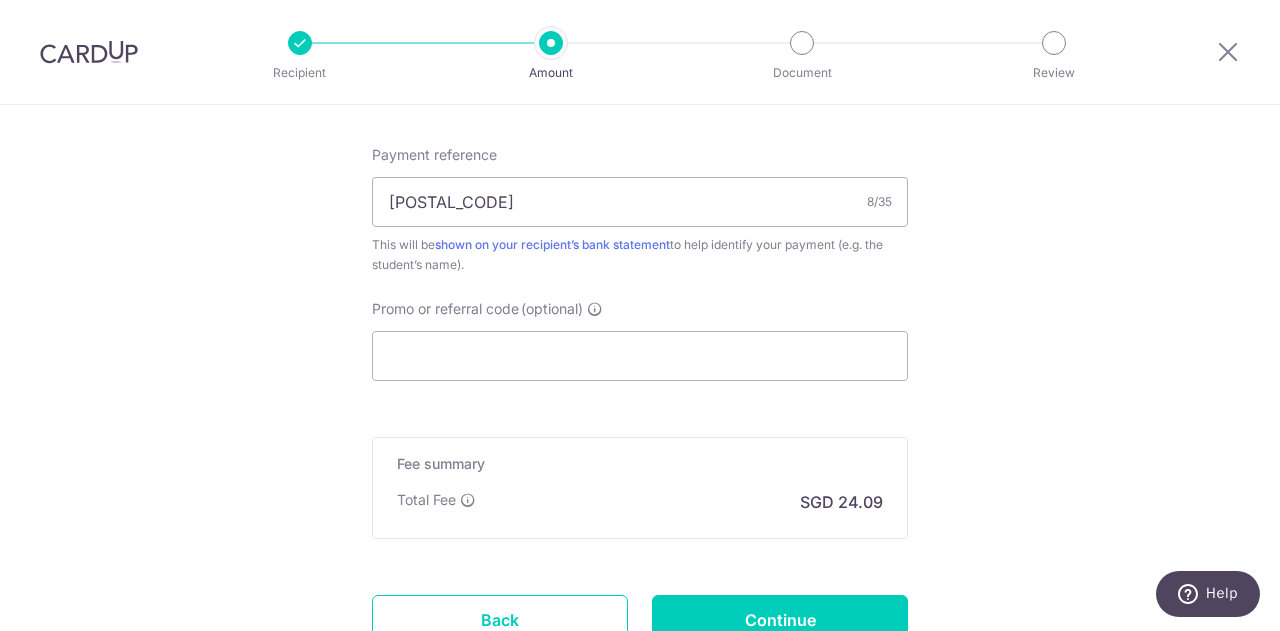 scroll, scrollTop: 1300, scrollLeft: 0, axis: vertical 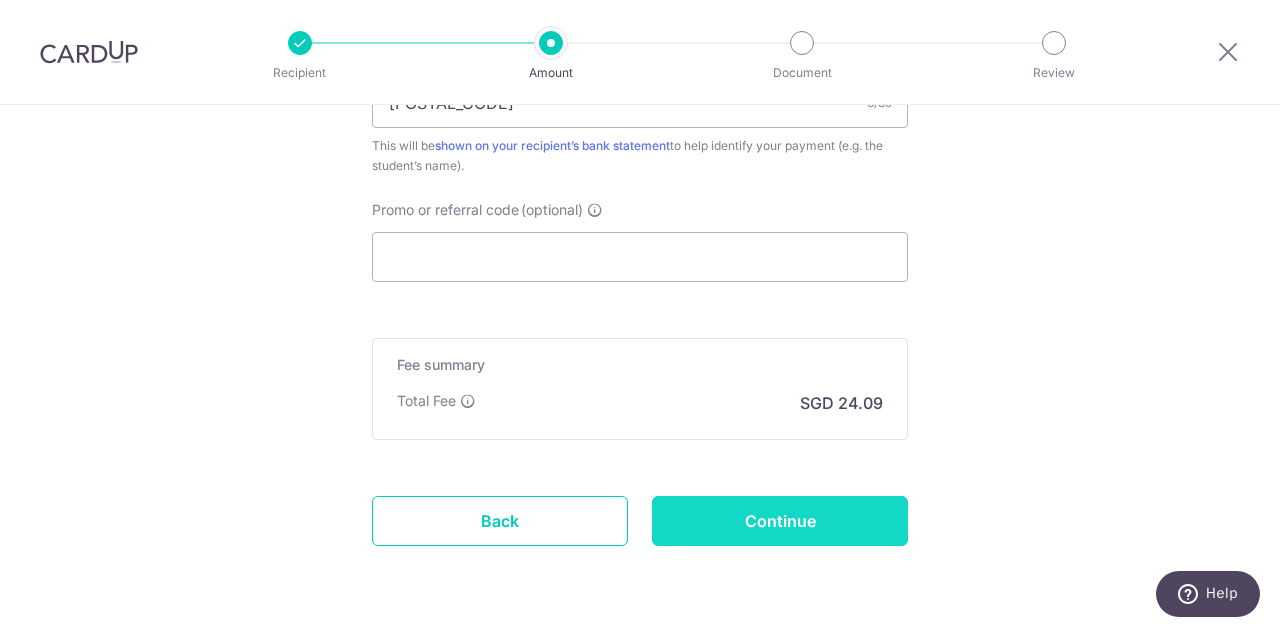 click on "Continue" at bounding box center (780, 521) 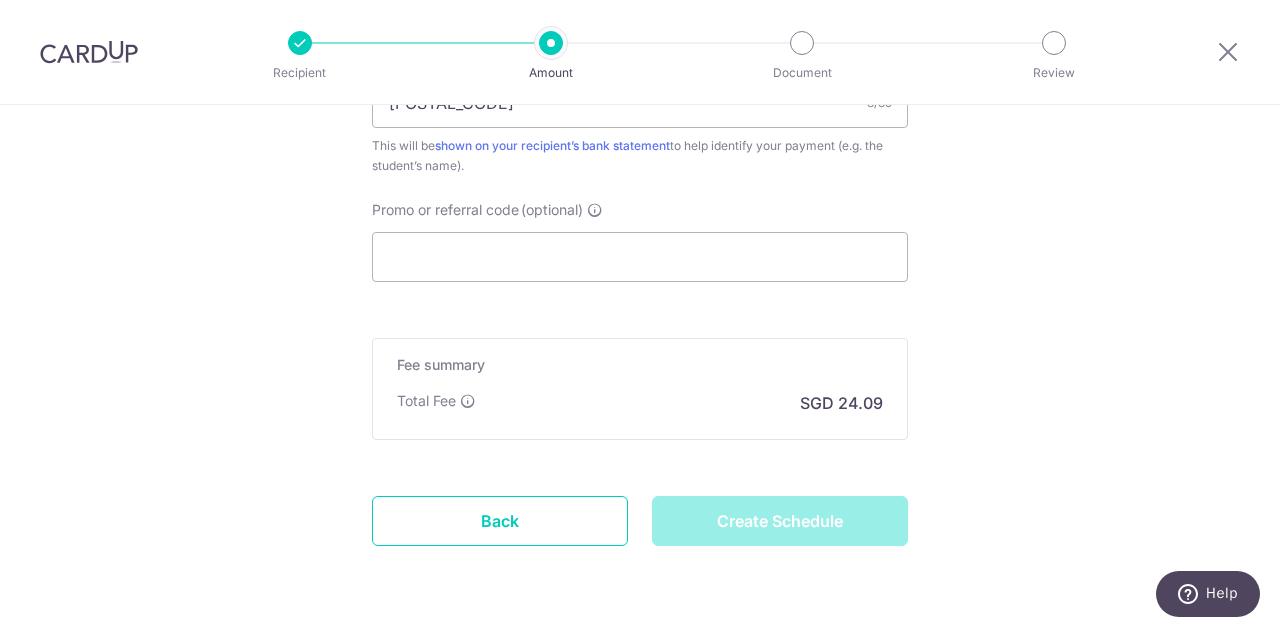 type on "Create Schedule" 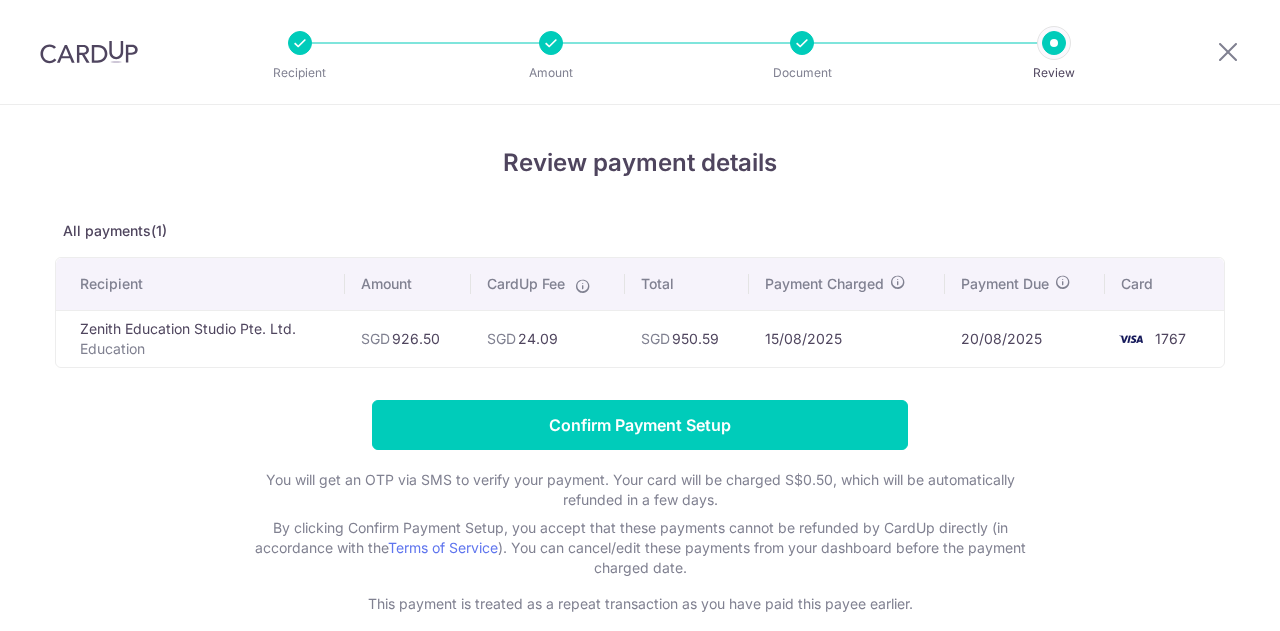 scroll, scrollTop: 0, scrollLeft: 0, axis: both 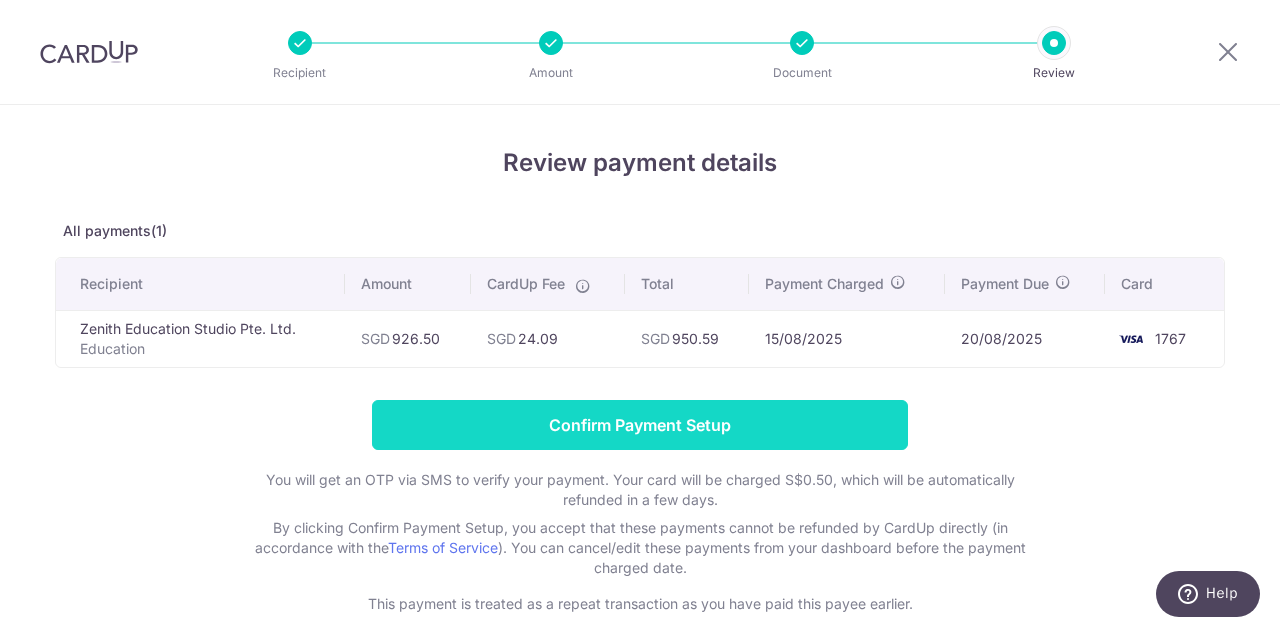 click on "Confirm Payment Setup" at bounding box center [640, 425] 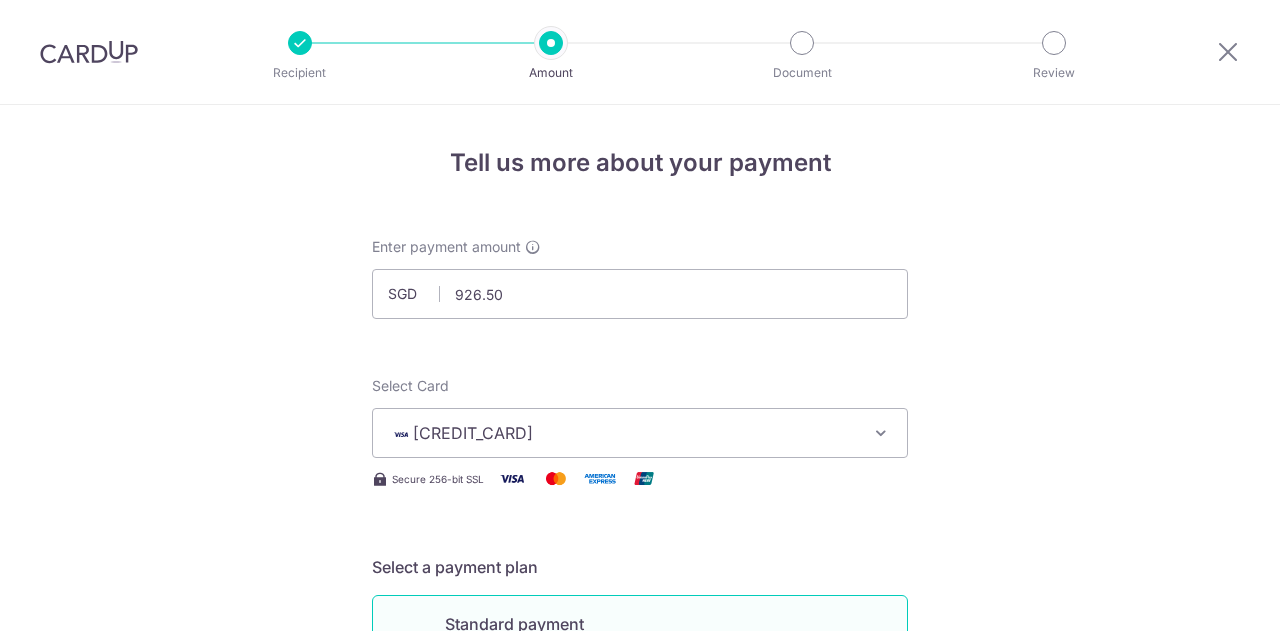 scroll, scrollTop: 0, scrollLeft: 0, axis: both 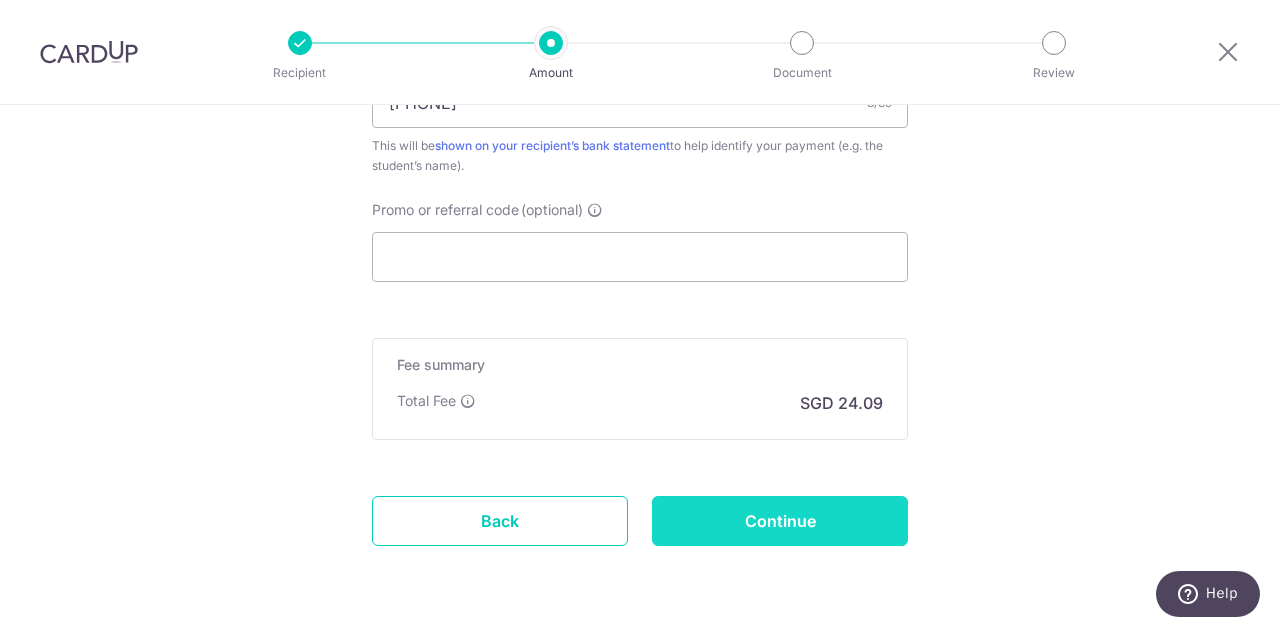 click on "Continue" at bounding box center (780, 521) 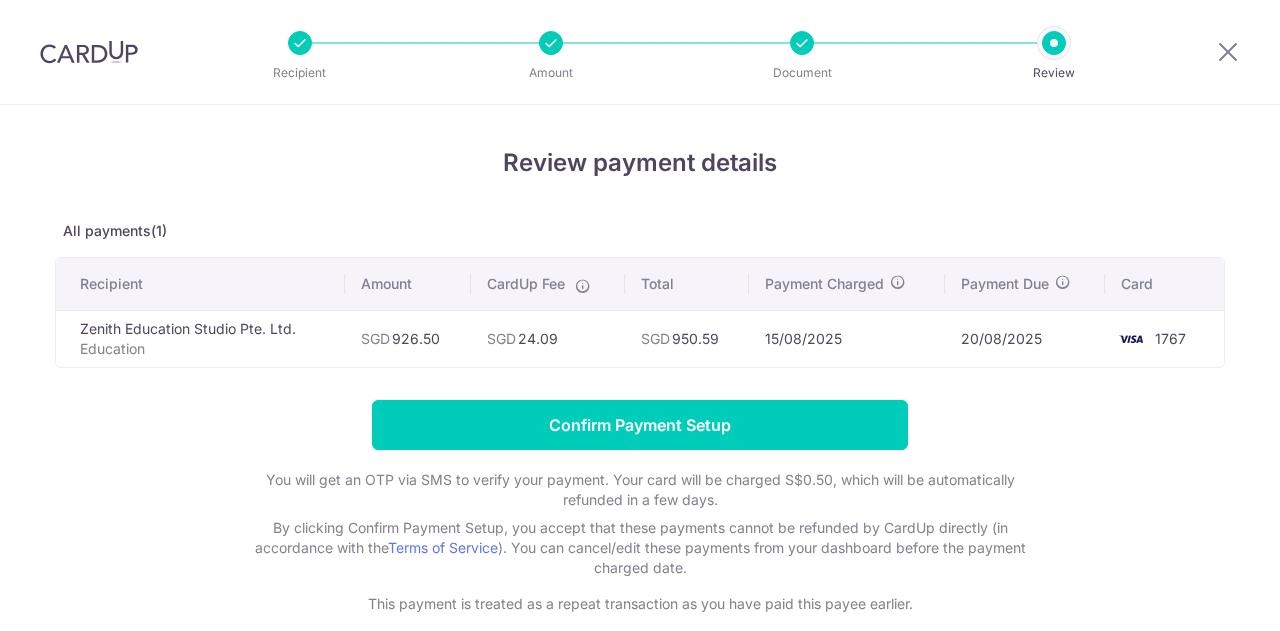 scroll, scrollTop: 0, scrollLeft: 0, axis: both 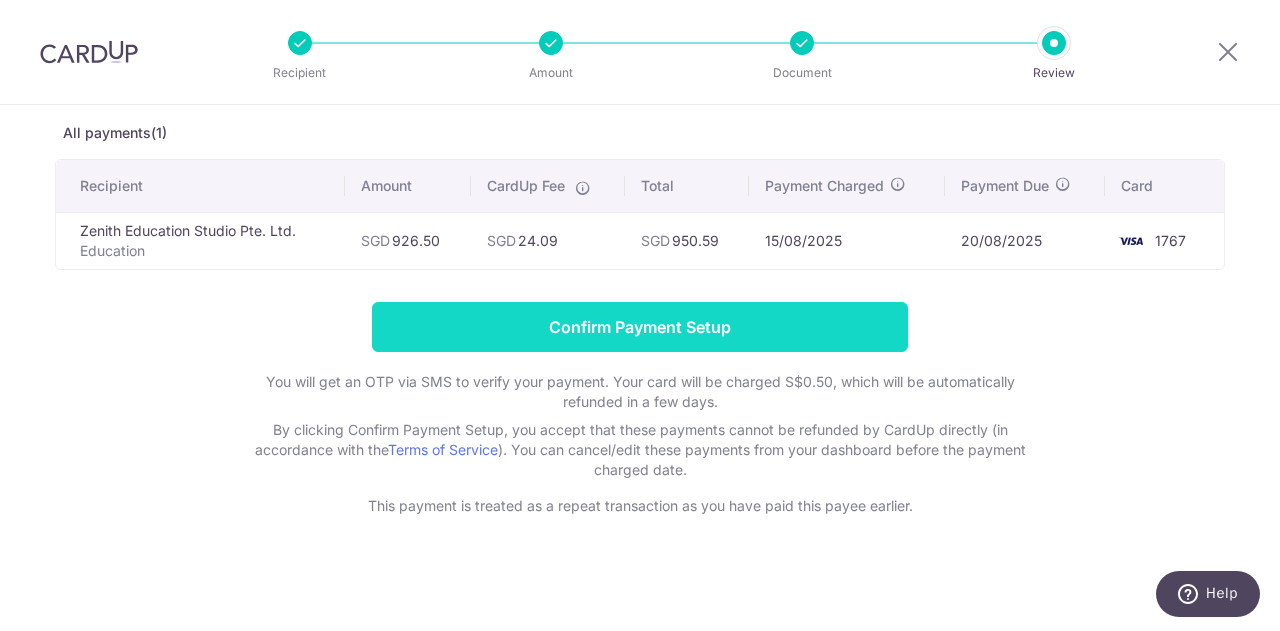 click on "Confirm Payment Setup" at bounding box center (640, 327) 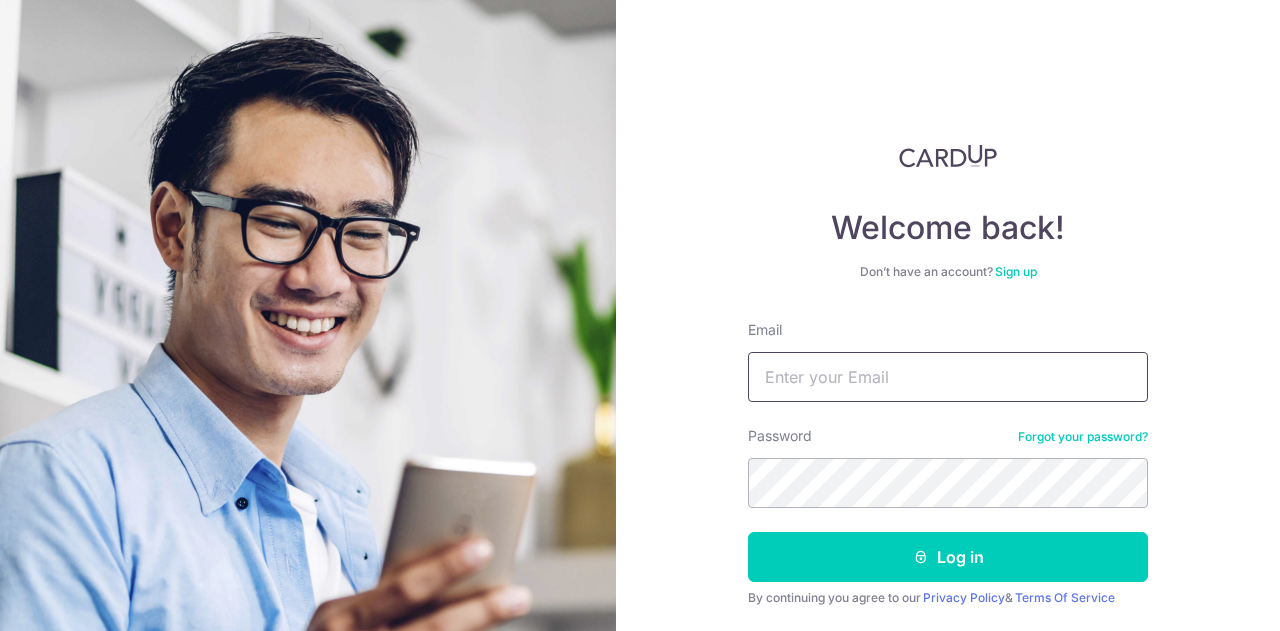 scroll, scrollTop: 0, scrollLeft: 0, axis: both 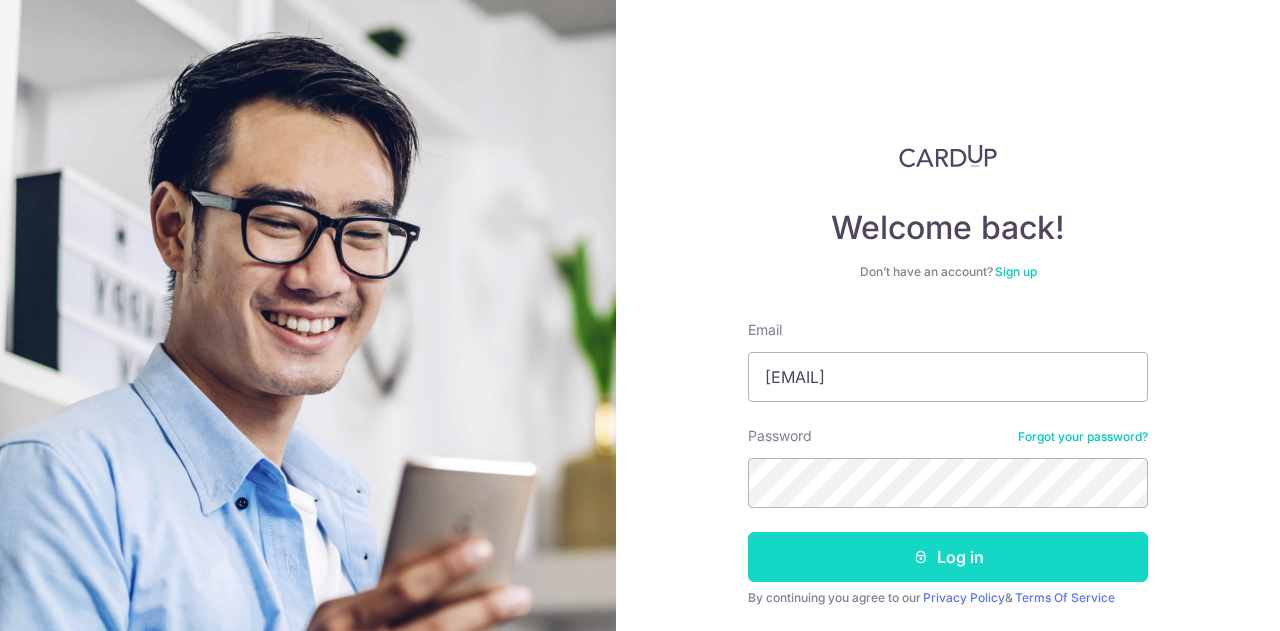 click on "Log in" at bounding box center (948, 557) 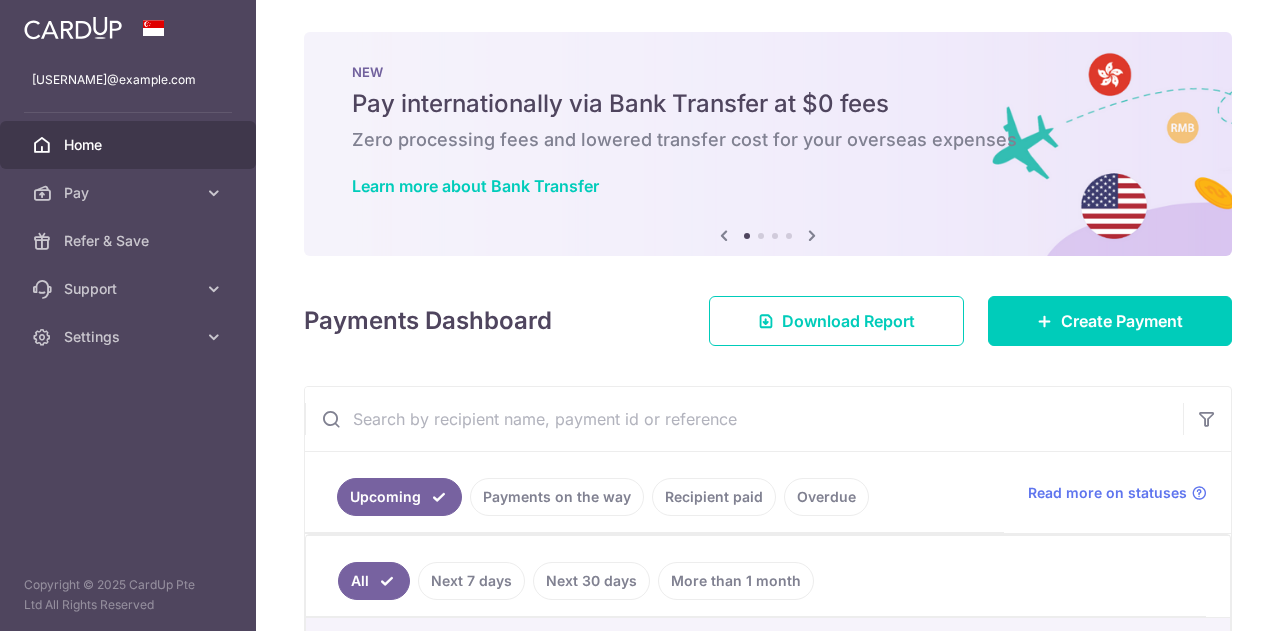 scroll, scrollTop: 0, scrollLeft: 0, axis: both 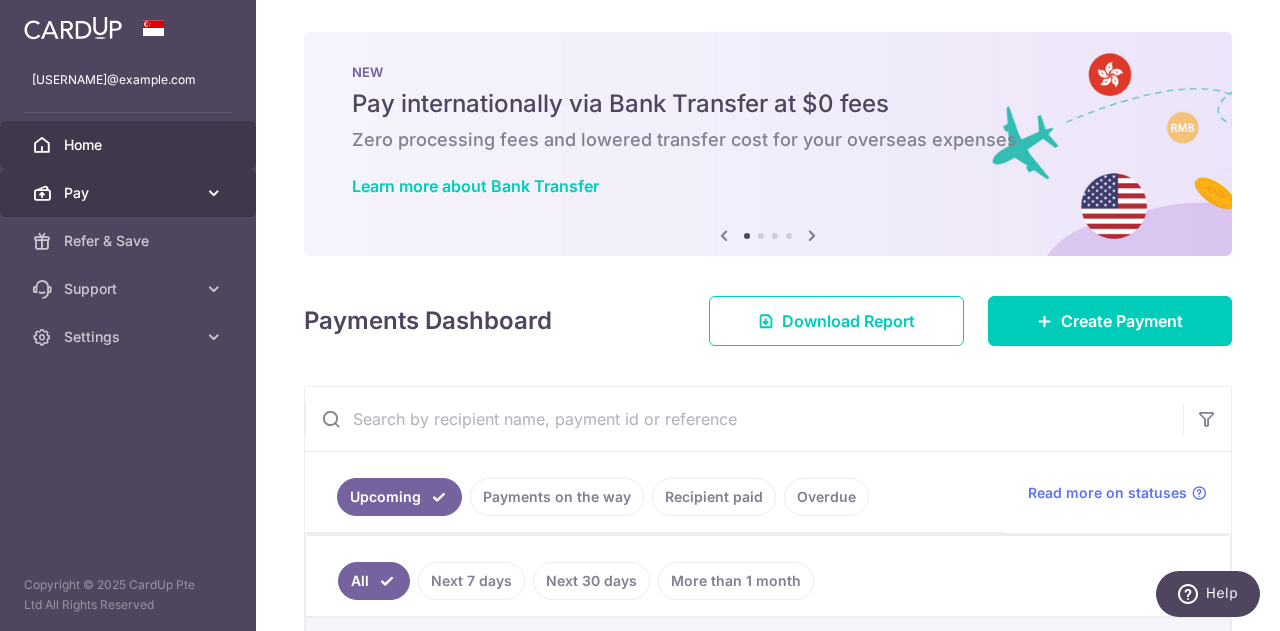 click on "Pay" at bounding box center [130, 193] 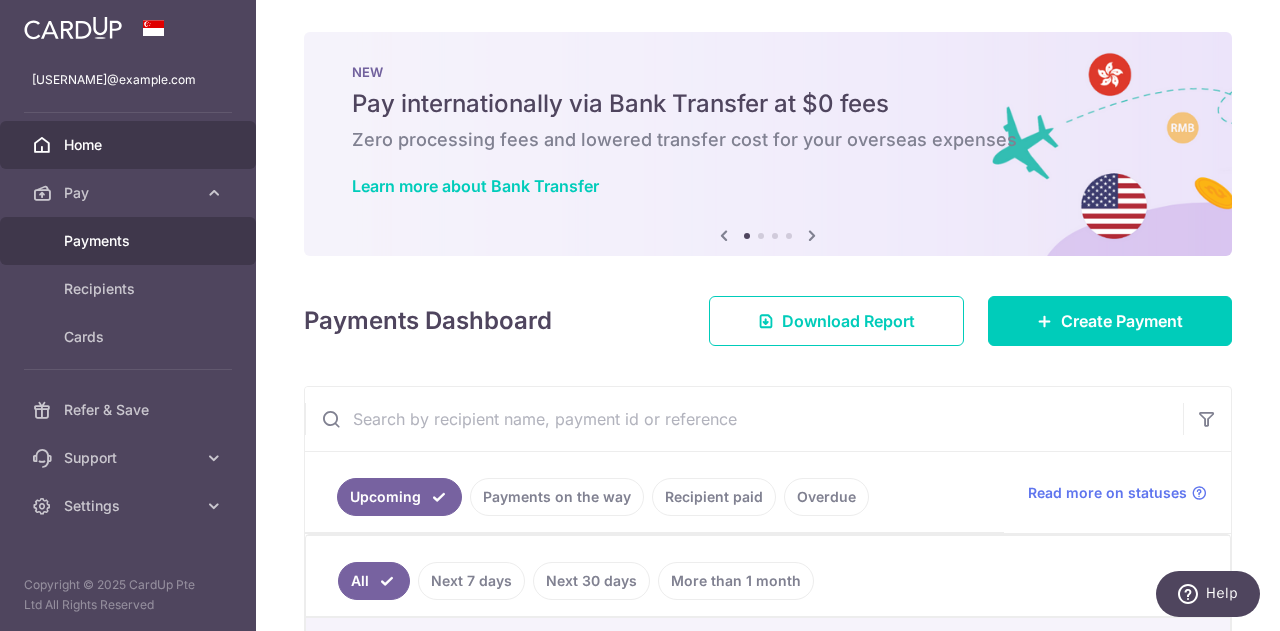 click on "Payments" at bounding box center [130, 241] 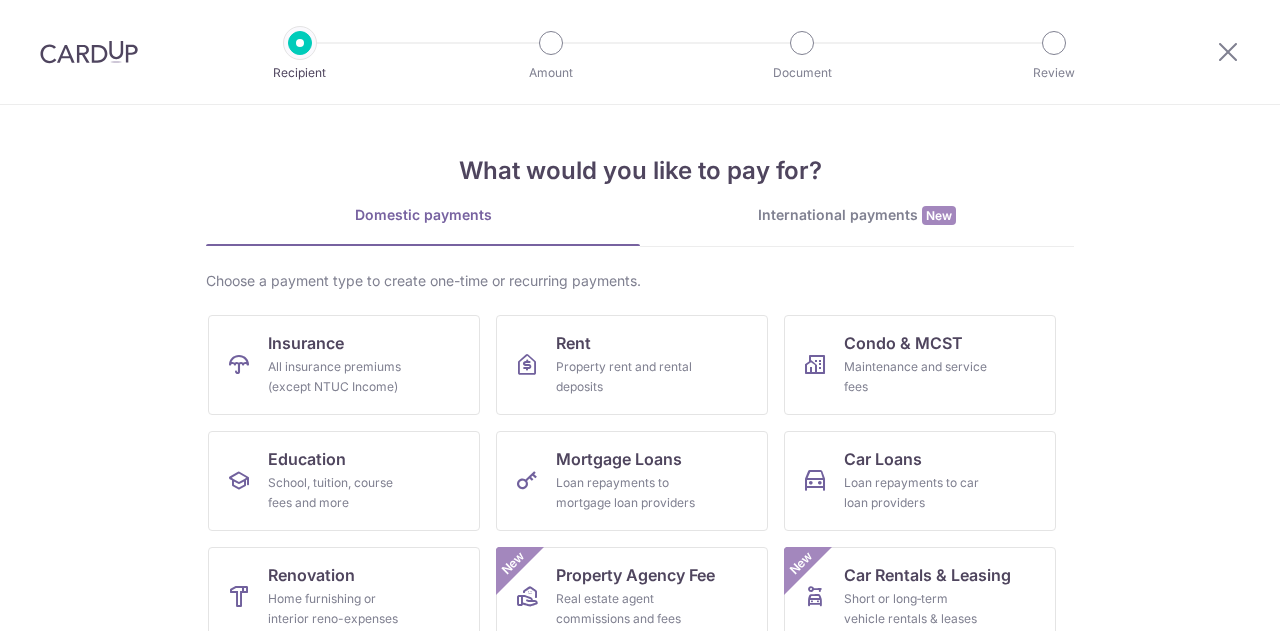 scroll, scrollTop: 0, scrollLeft: 0, axis: both 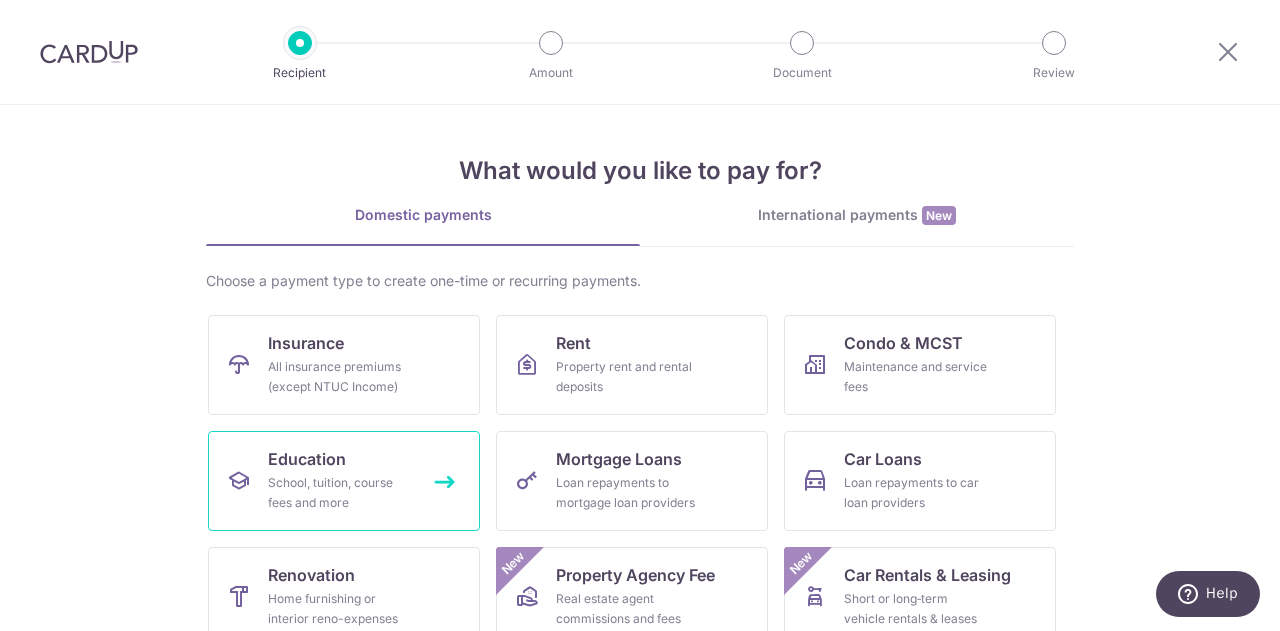 click on "School, tuition, course fees and more" at bounding box center (340, 493) 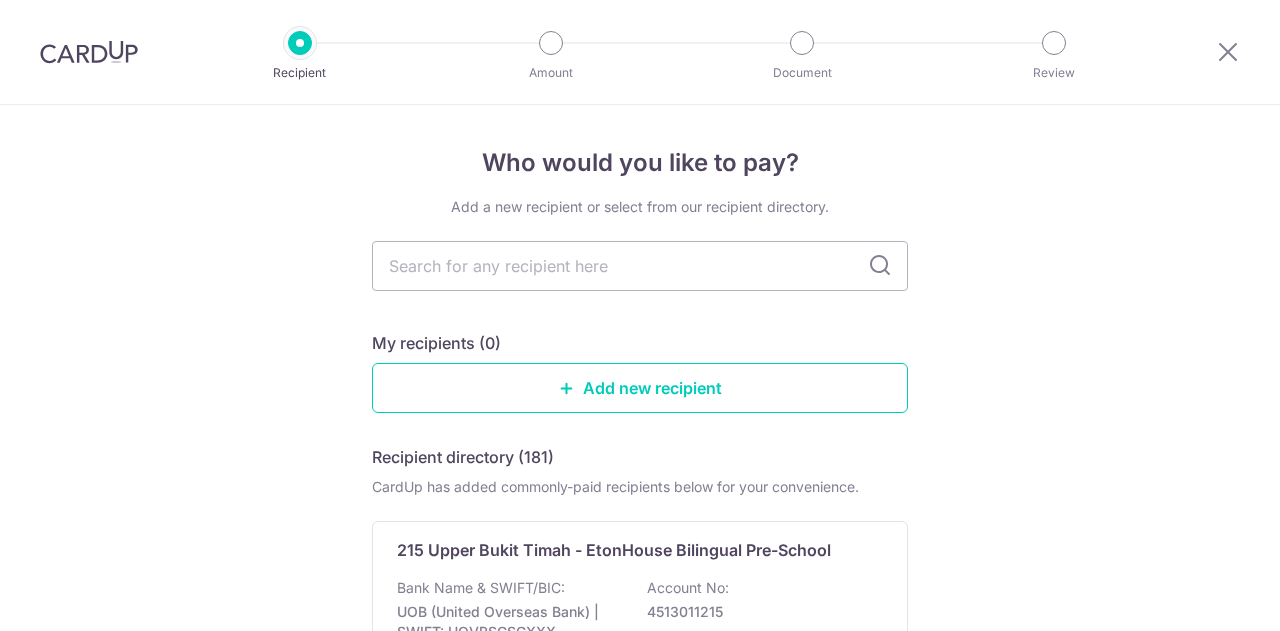 scroll, scrollTop: 0, scrollLeft: 0, axis: both 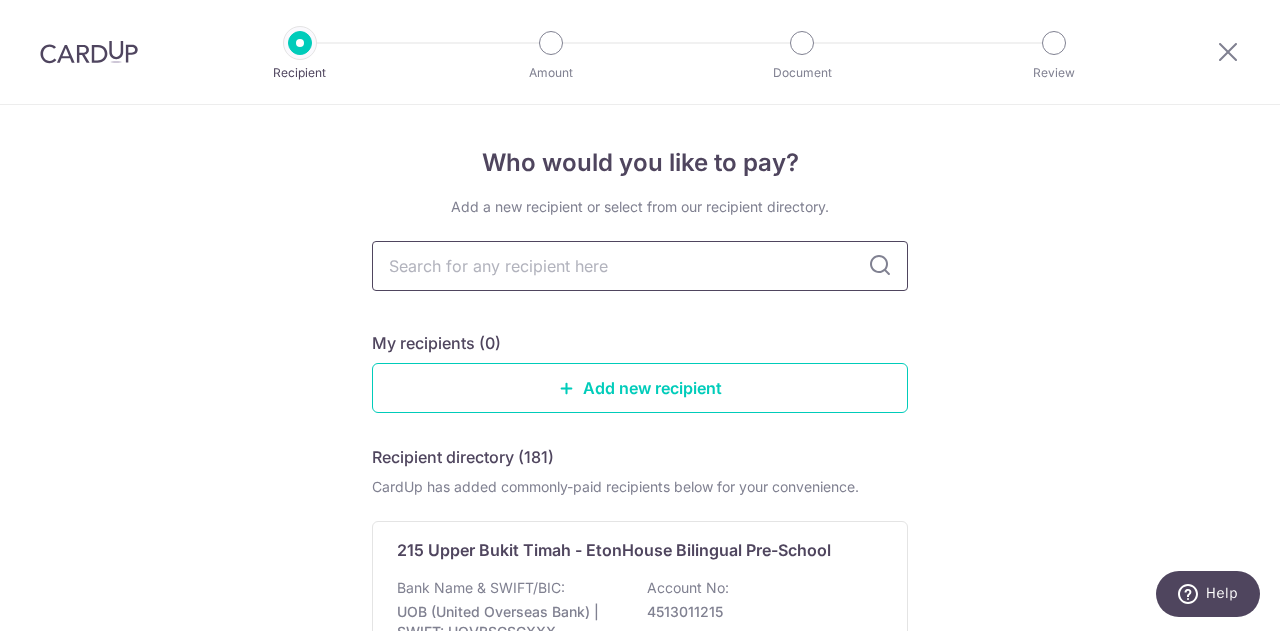 click at bounding box center [640, 266] 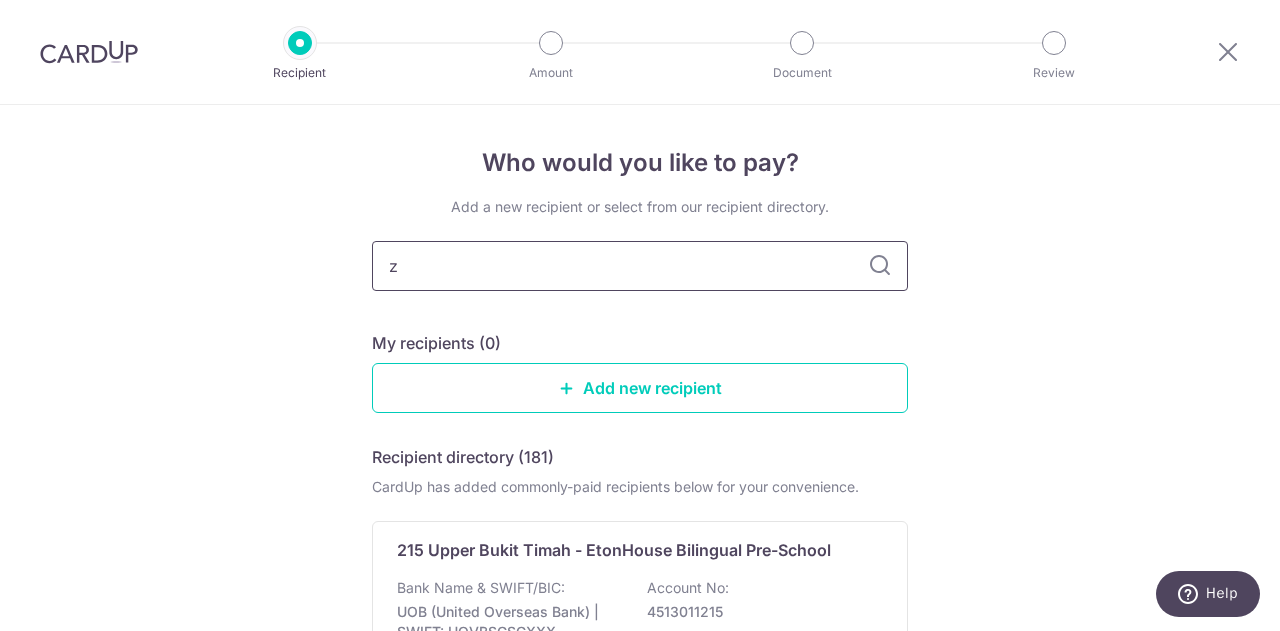 type on "ze" 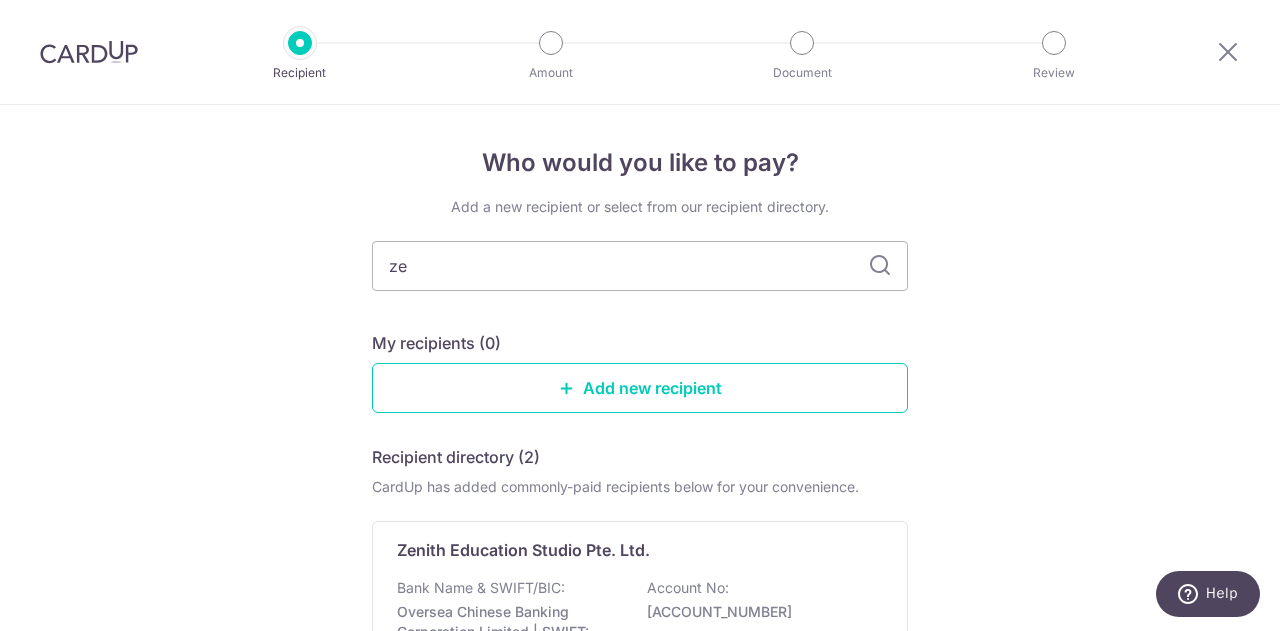 type on "zen" 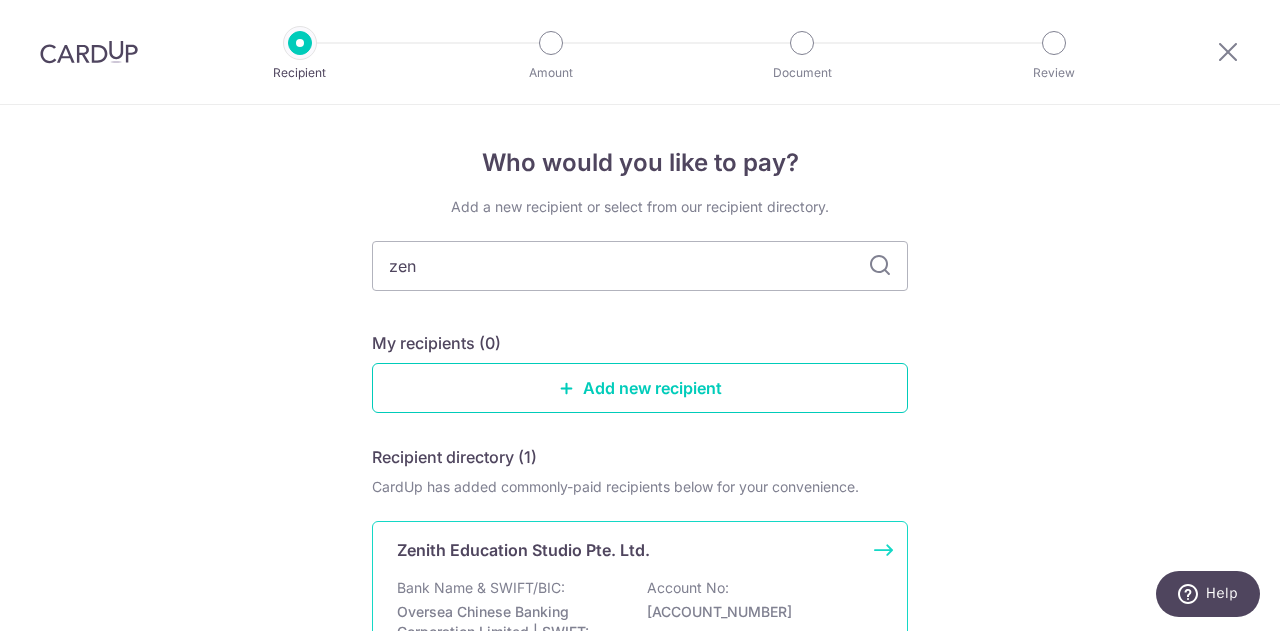 click on "Zenith Education Studio Pte. Ltd.
Bank Name & SWIFT/BIC:
Oversea Chinese Banking Corporation Limited | SWIFT: OCBCSGSGXXX
Account No:
[ACCOUNT_NUMBER]
View" at bounding box center [640, 618] 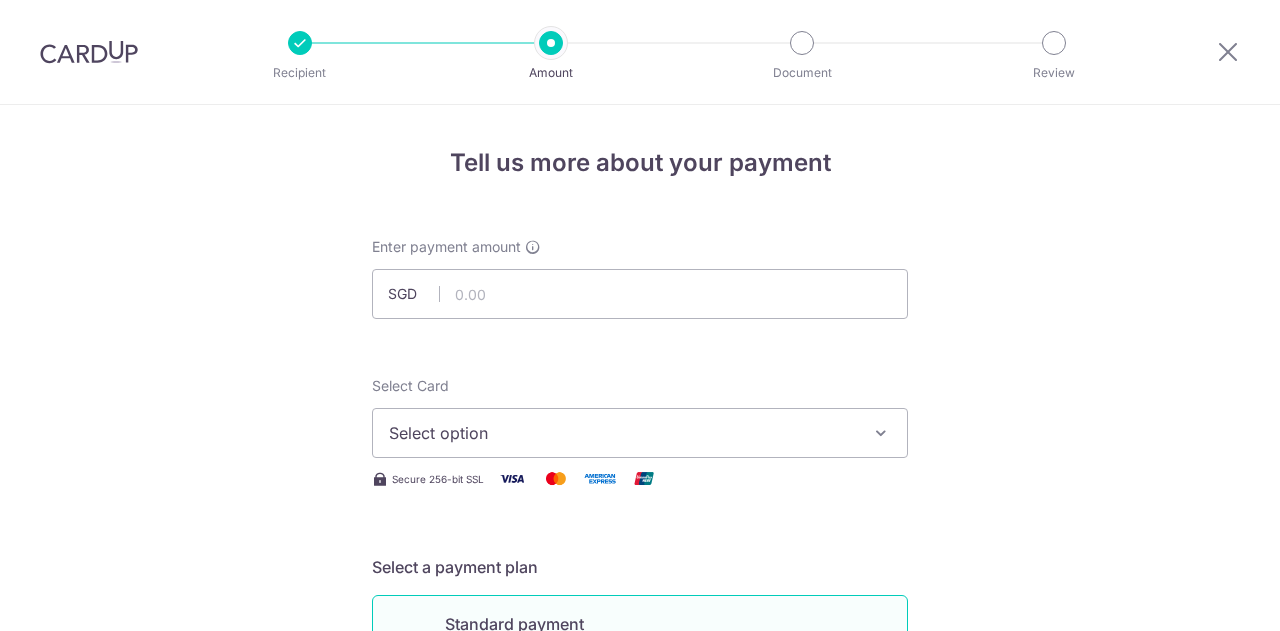 scroll, scrollTop: 0, scrollLeft: 0, axis: both 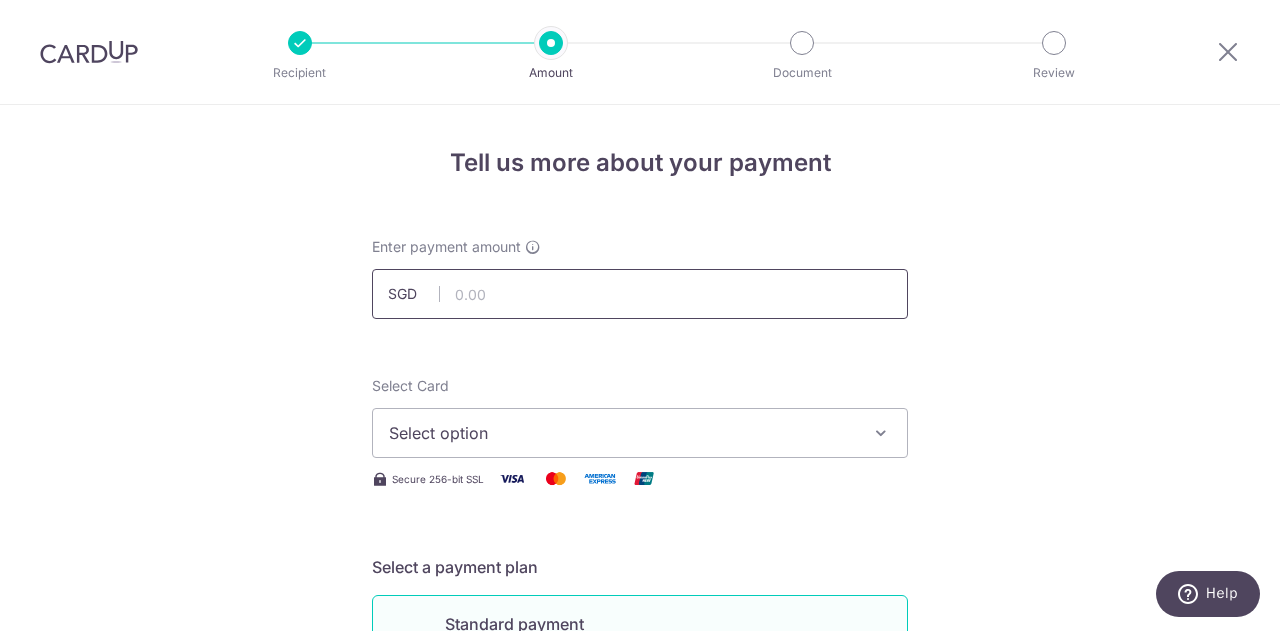 click at bounding box center (640, 294) 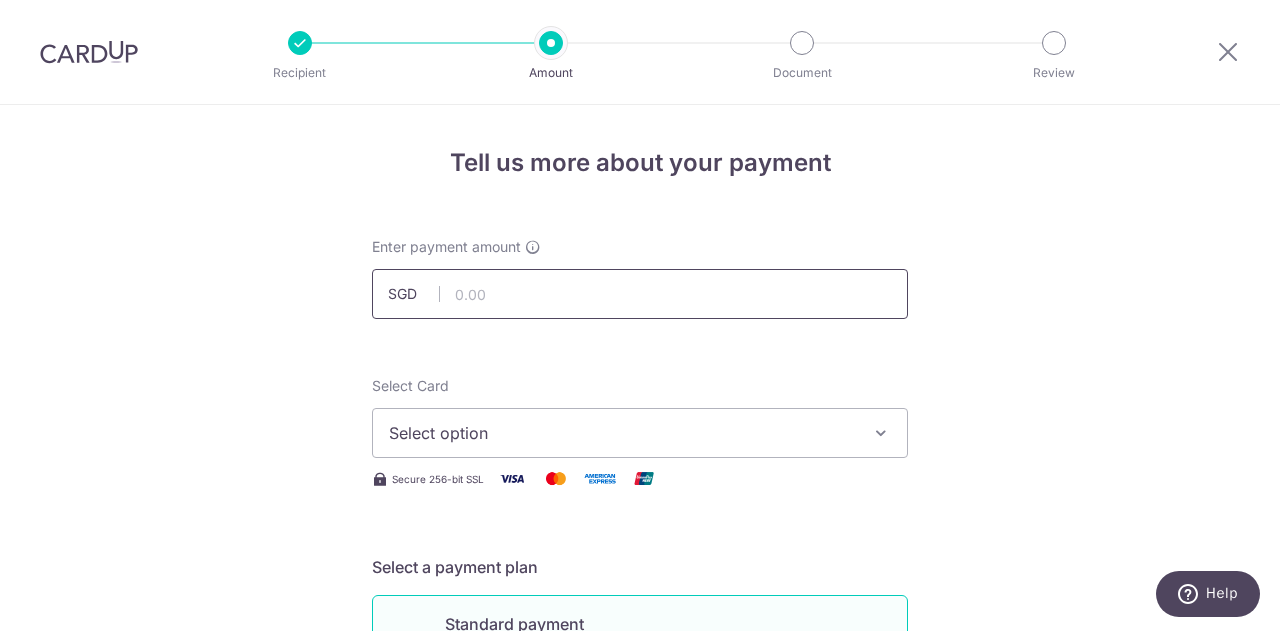 type on "926.50" 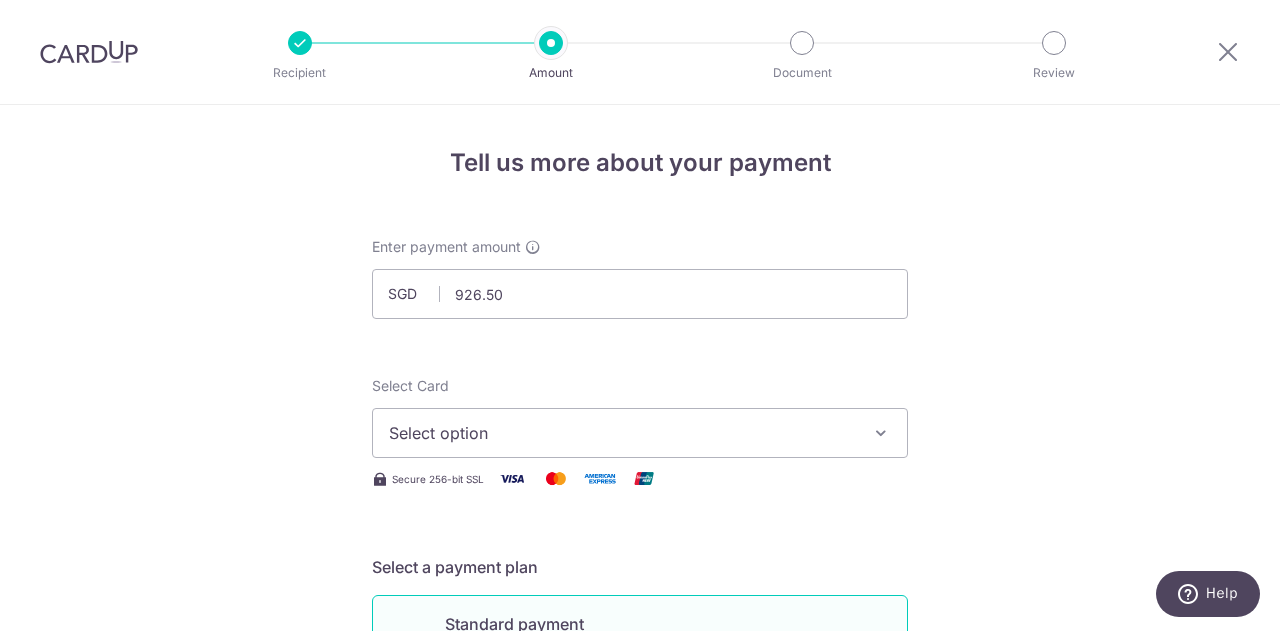 click at bounding box center (881, 433) 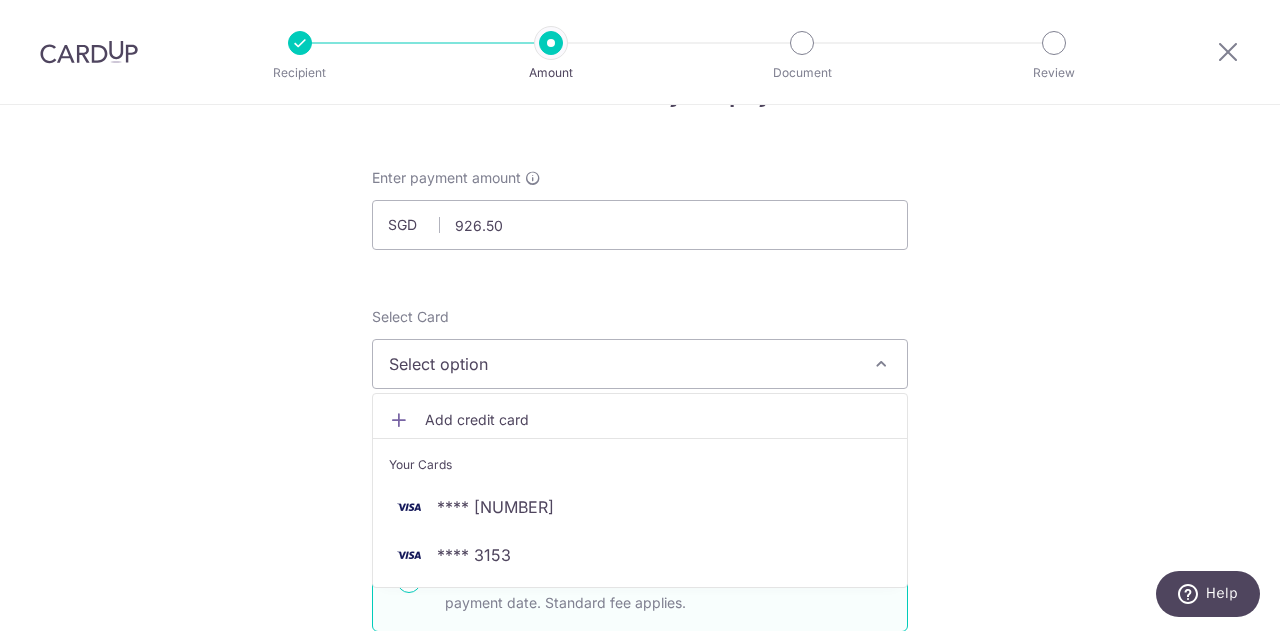 scroll, scrollTop: 100, scrollLeft: 0, axis: vertical 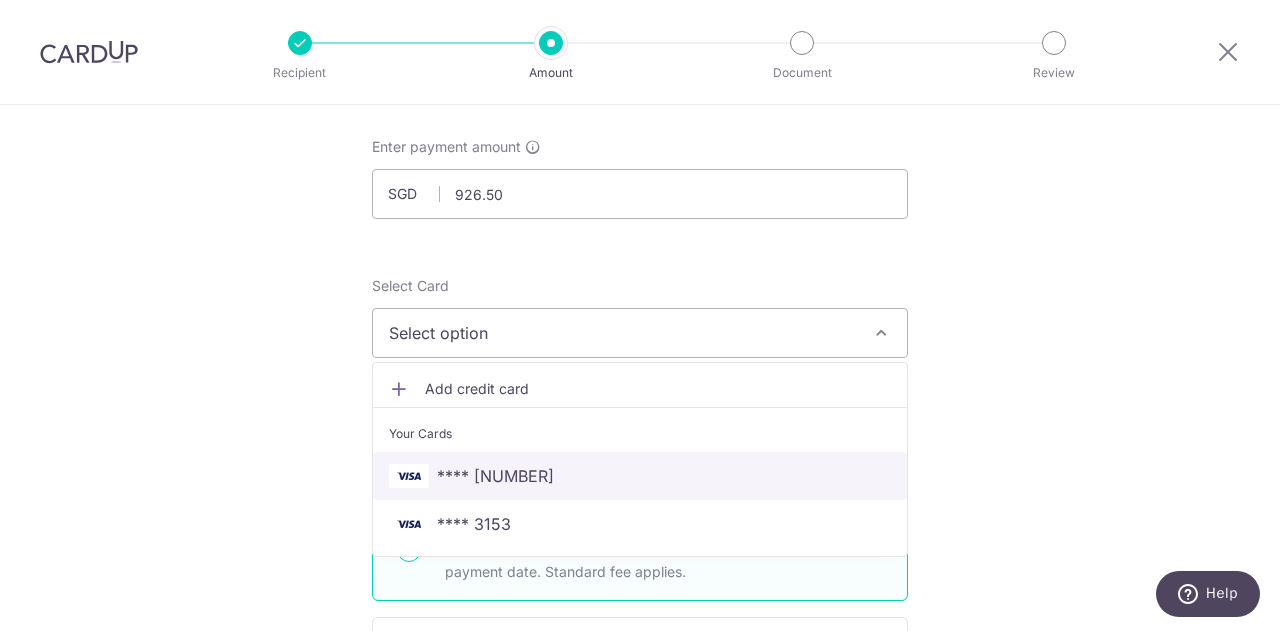 click on "**** 1767" at bounding box center [495, 476] 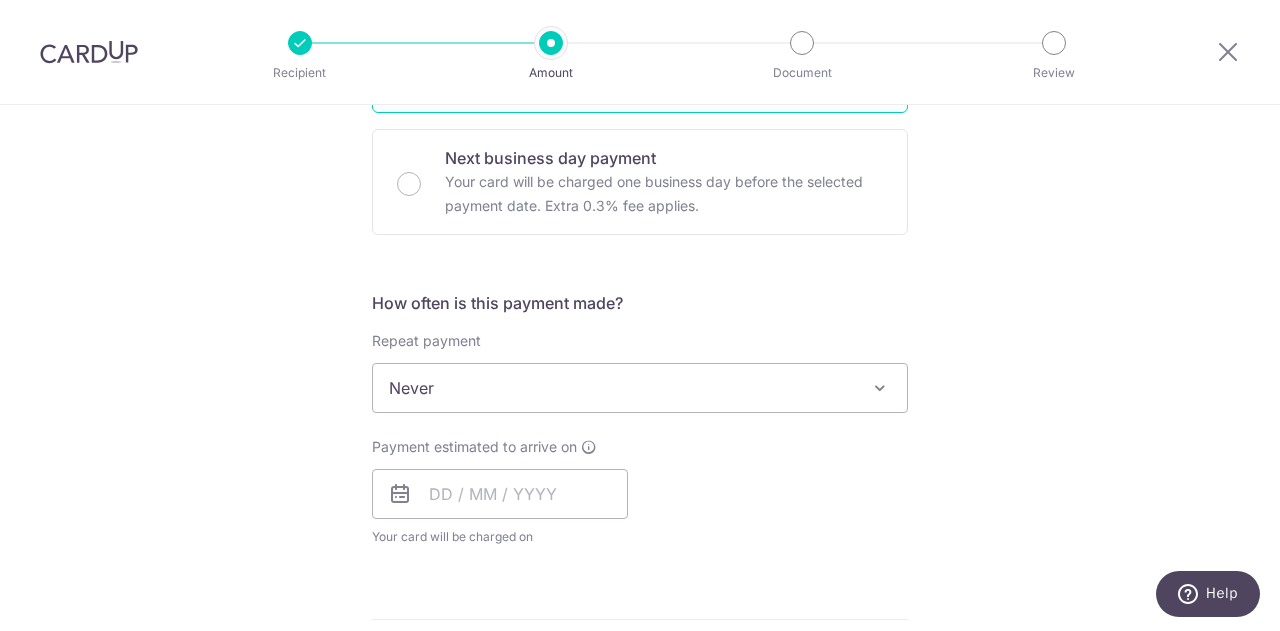 scroll, scrollTop: 800, scrollLeft: 0, axis: vertical 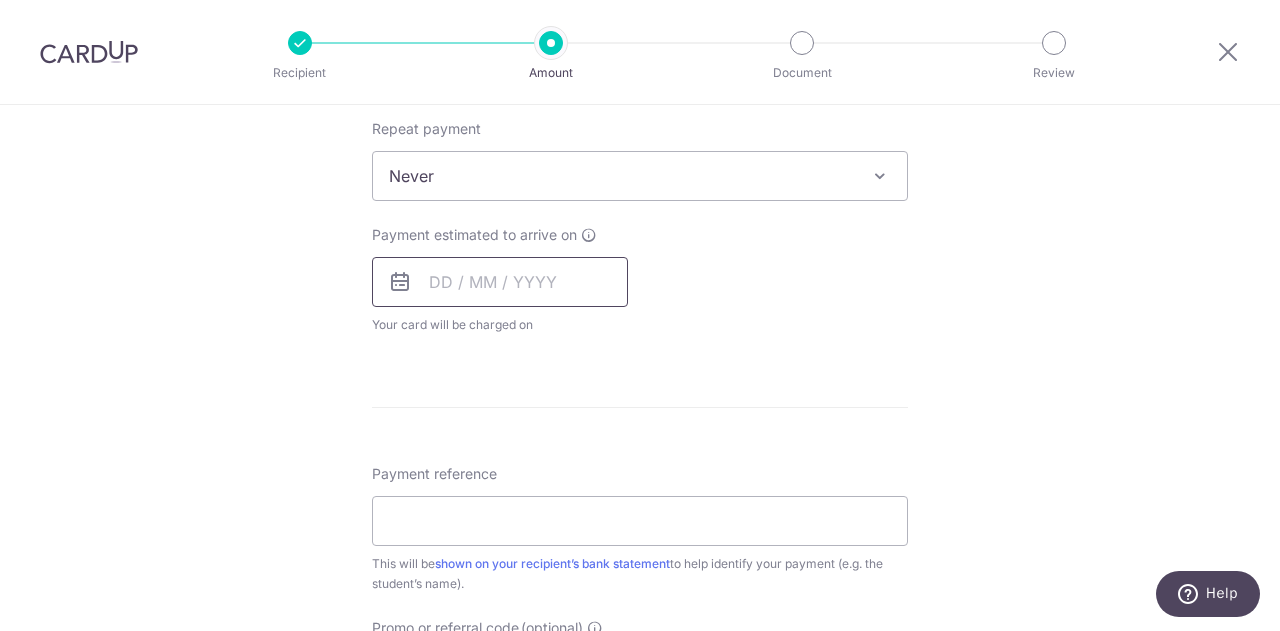 click at bounding box center (500, 282) 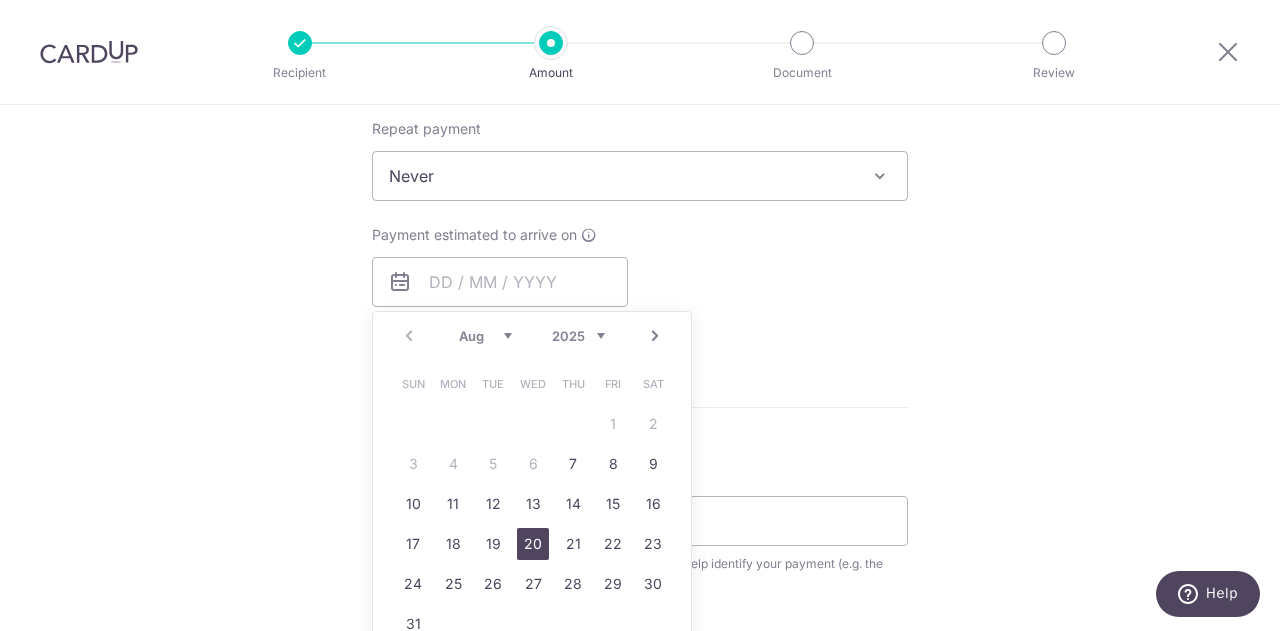 click on "20" at bounding box center (533, 544) 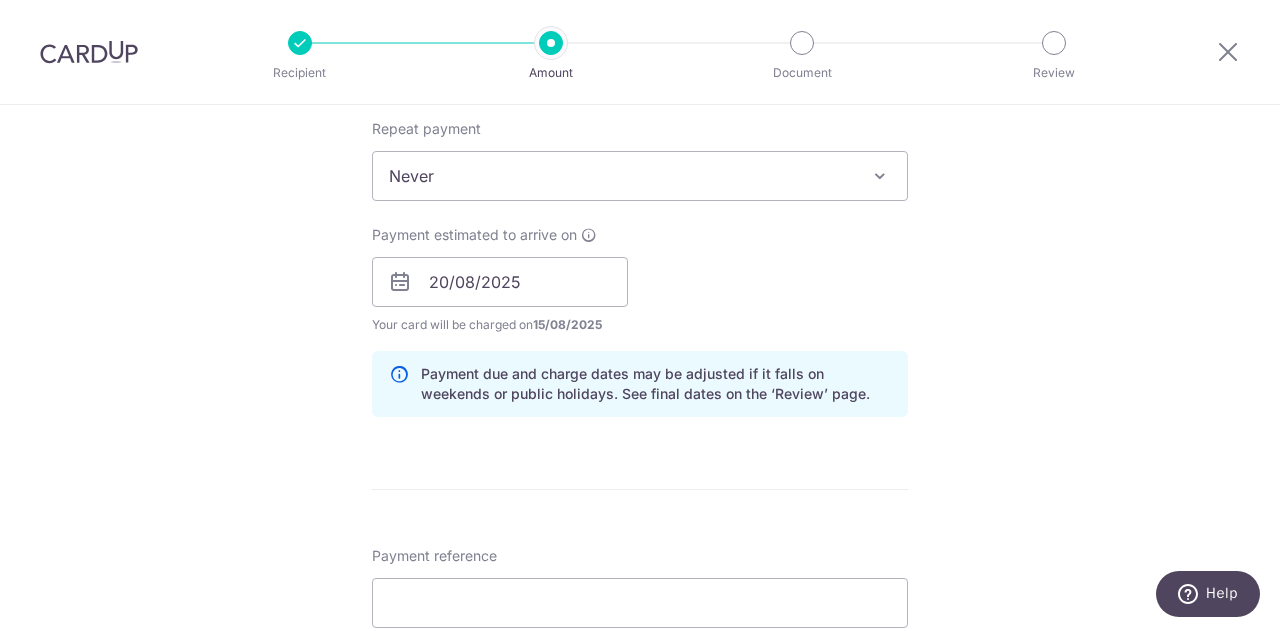 scroll, scrollTop: 1000, scrollLeft: 0, axis: vertical 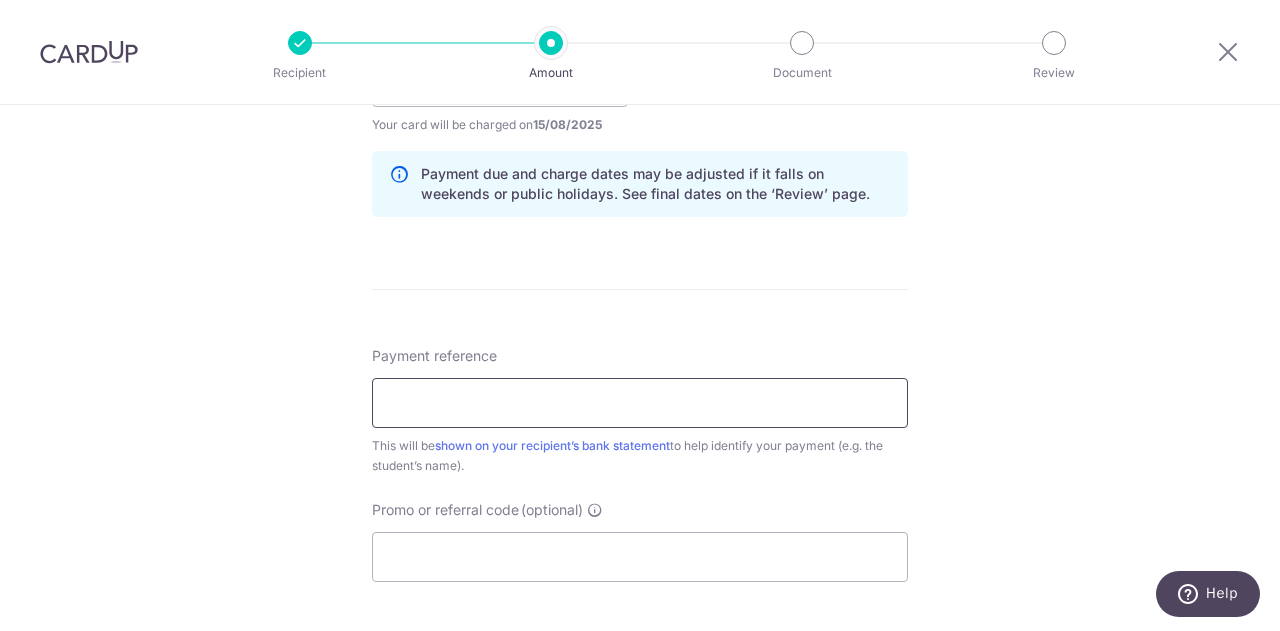 click on "Payment reference" at bounding box center (640, 403) 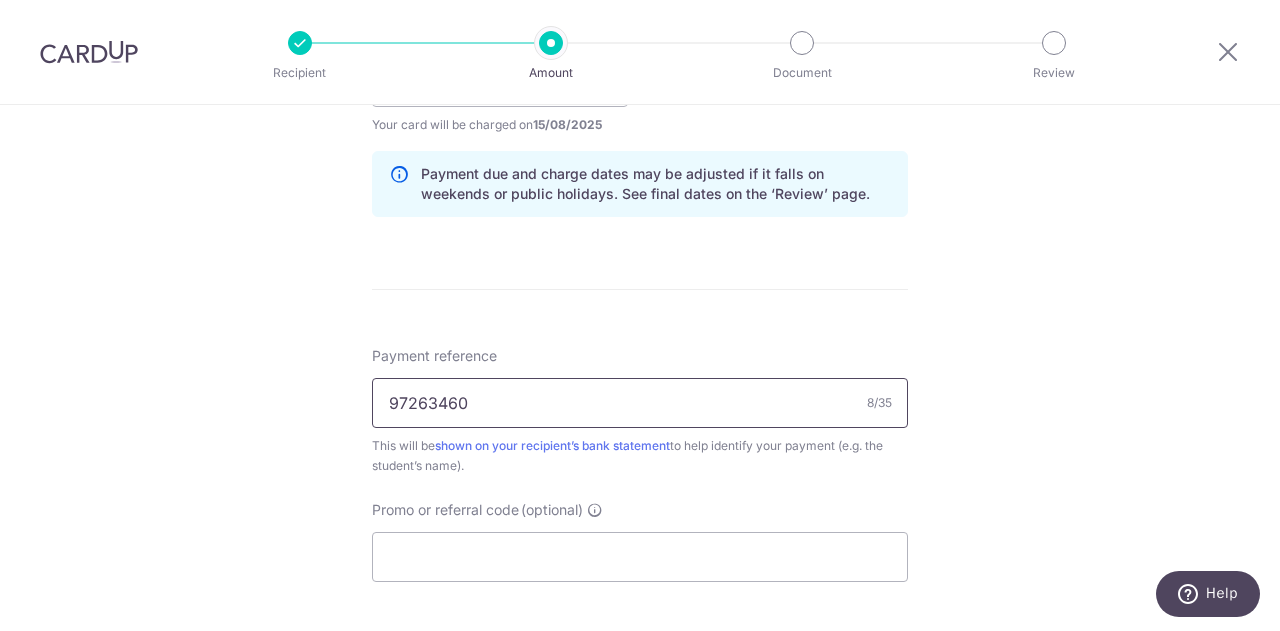 scroll, scrollTop: 1300, scrollLeft: 0, axis: vertical 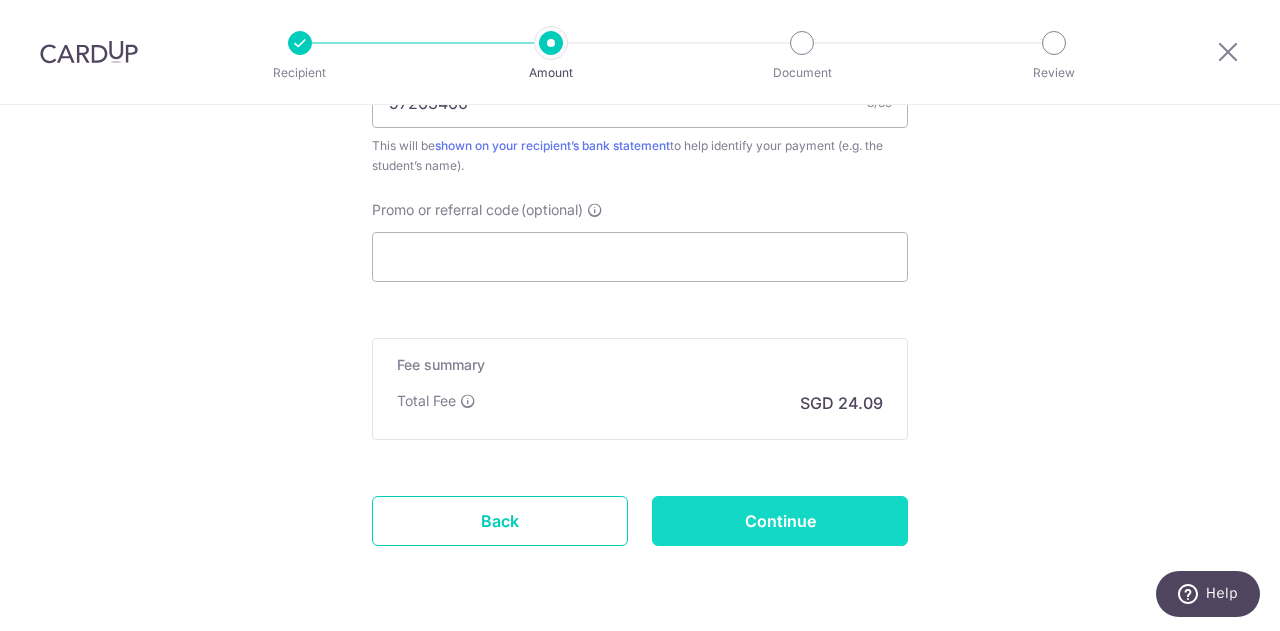 click on "Continue" at bounding box center (780, 521) 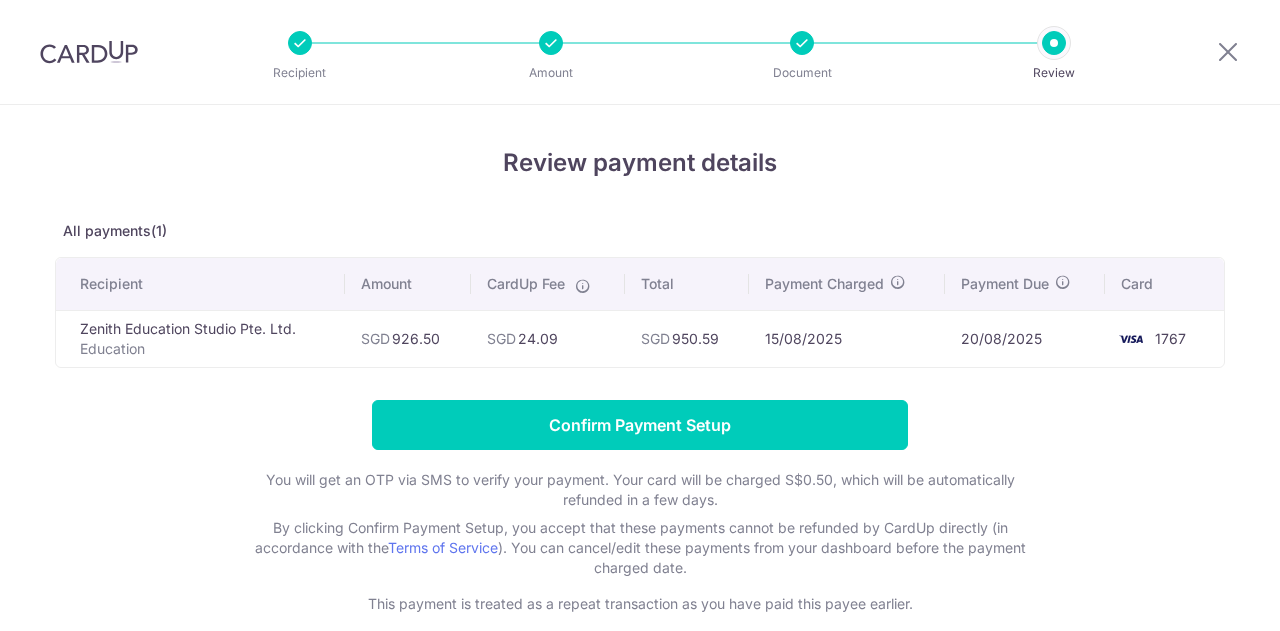 scroll, scrollTop: 0, scrollLeft: 0, axis: both 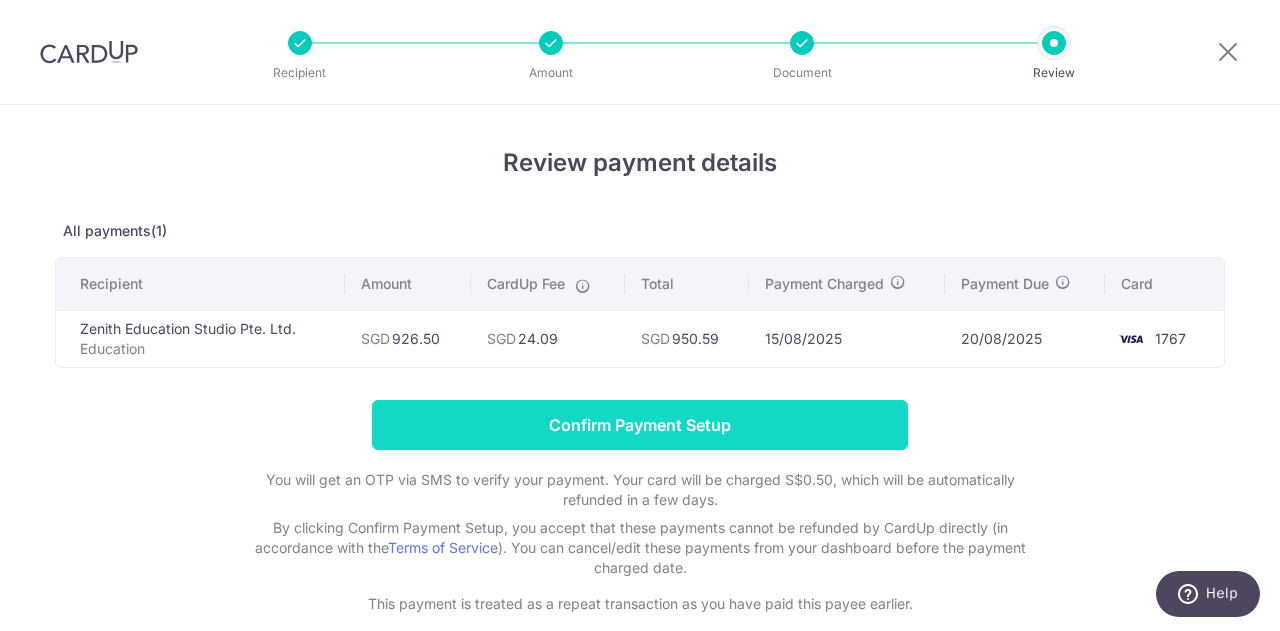 click on "Confirm Payment Setup" at bounding box center [640, 425] 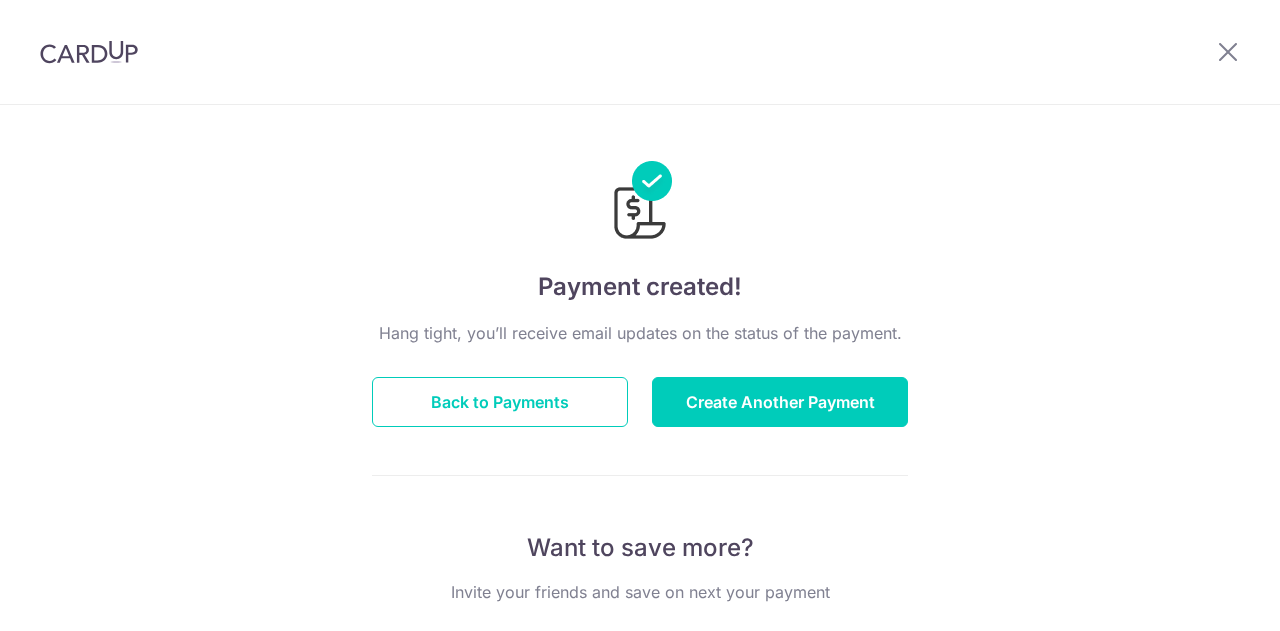 scroll, scrollTop: 0, scrollLeft: 0, axis: both 